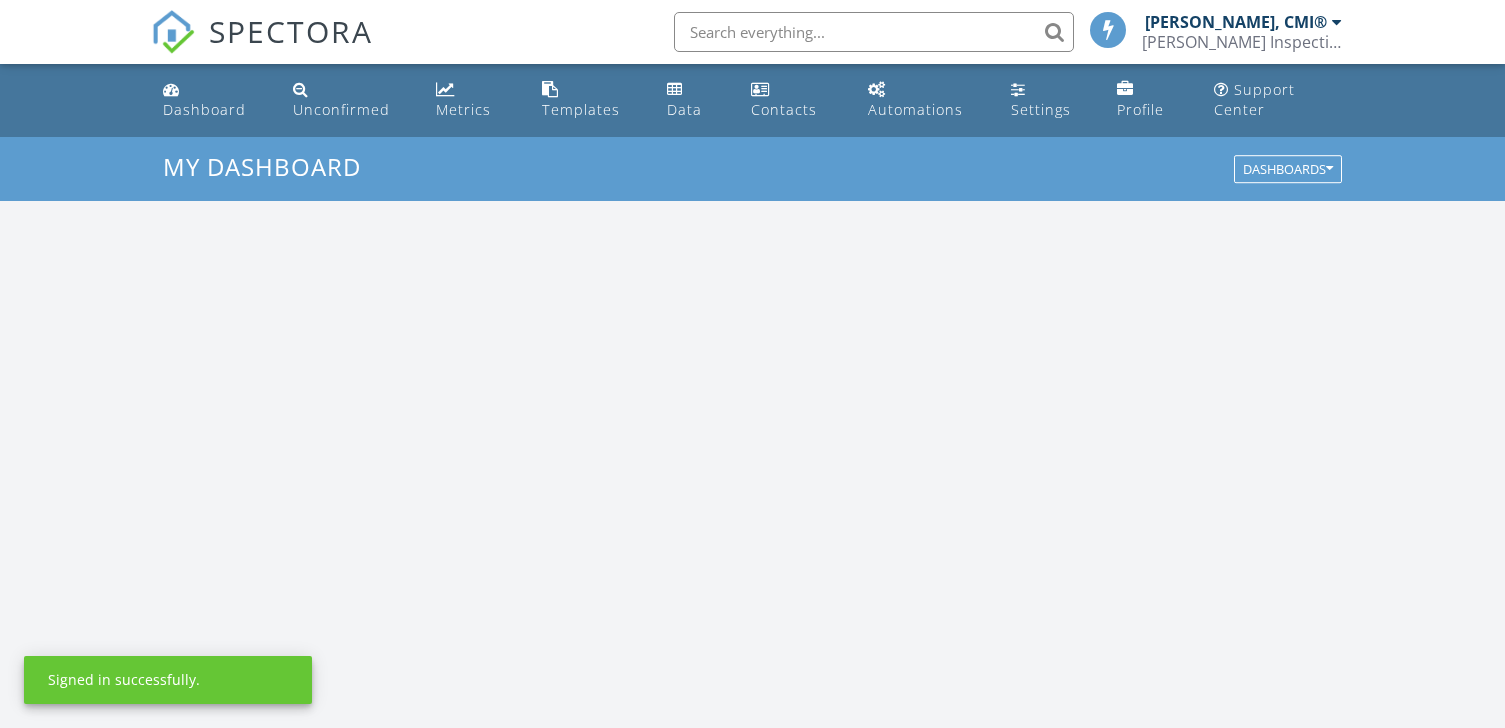 scroll, scrollTop: 0, scrollLeft: 0, axis: both 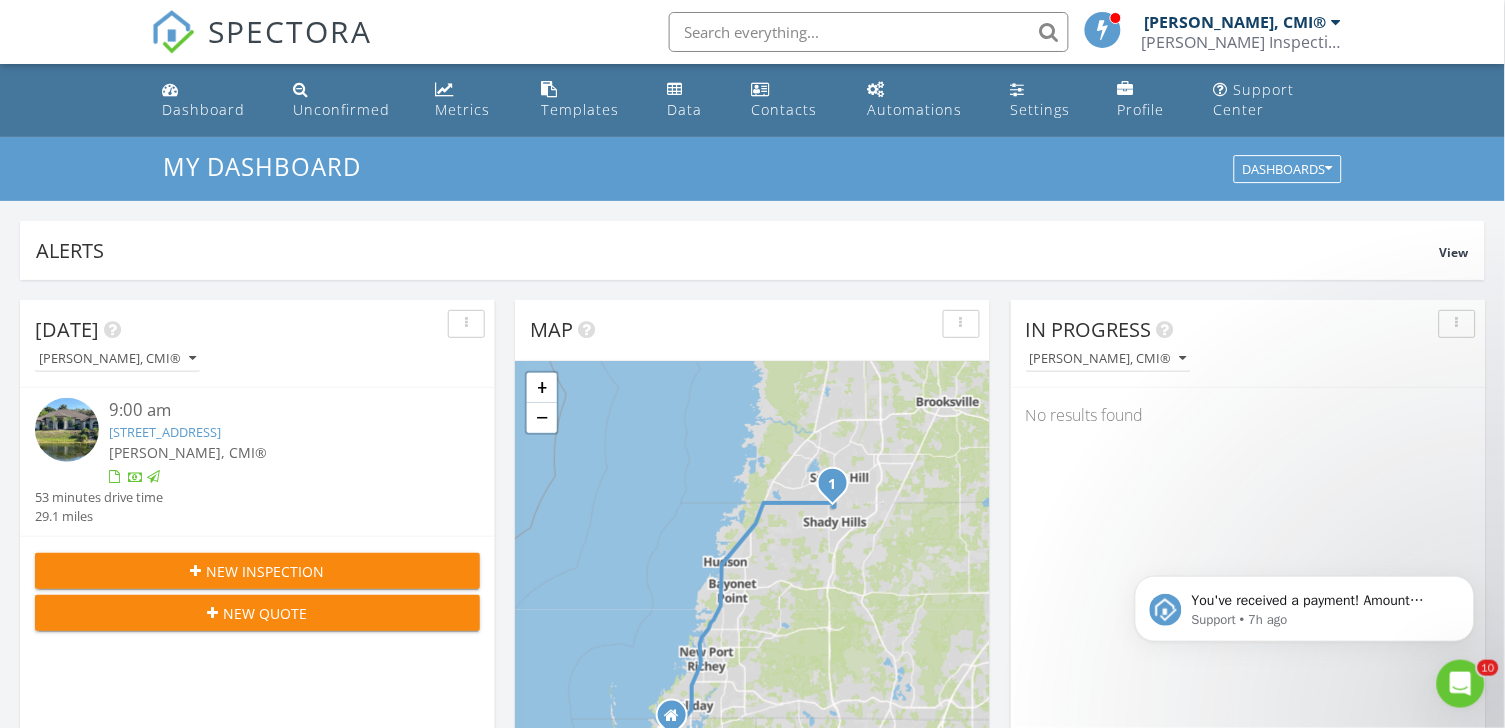 click at bounding box center [869, 32] 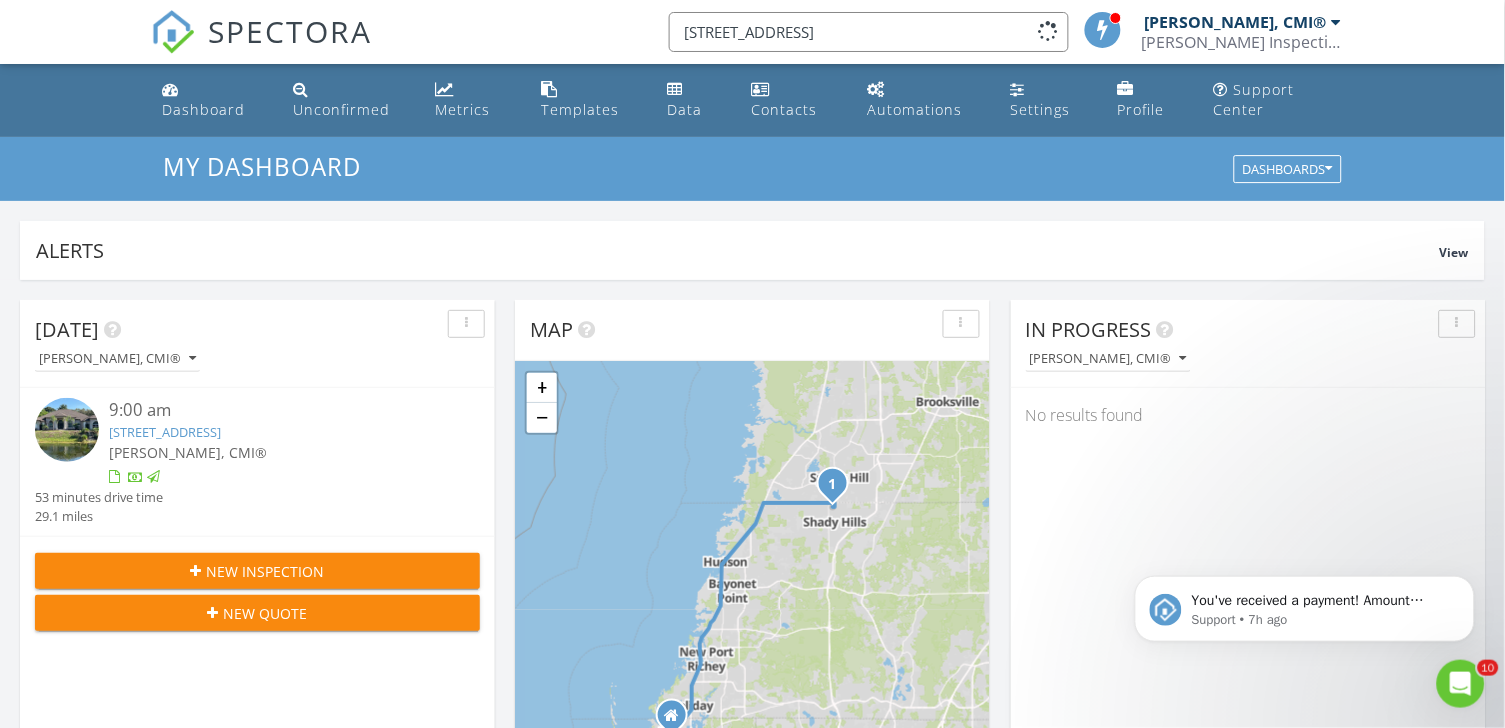 drag, startPoint x: 816, startPoint y: 34, endPoint x: 964, endPoint y: 32, distance: 148.01352 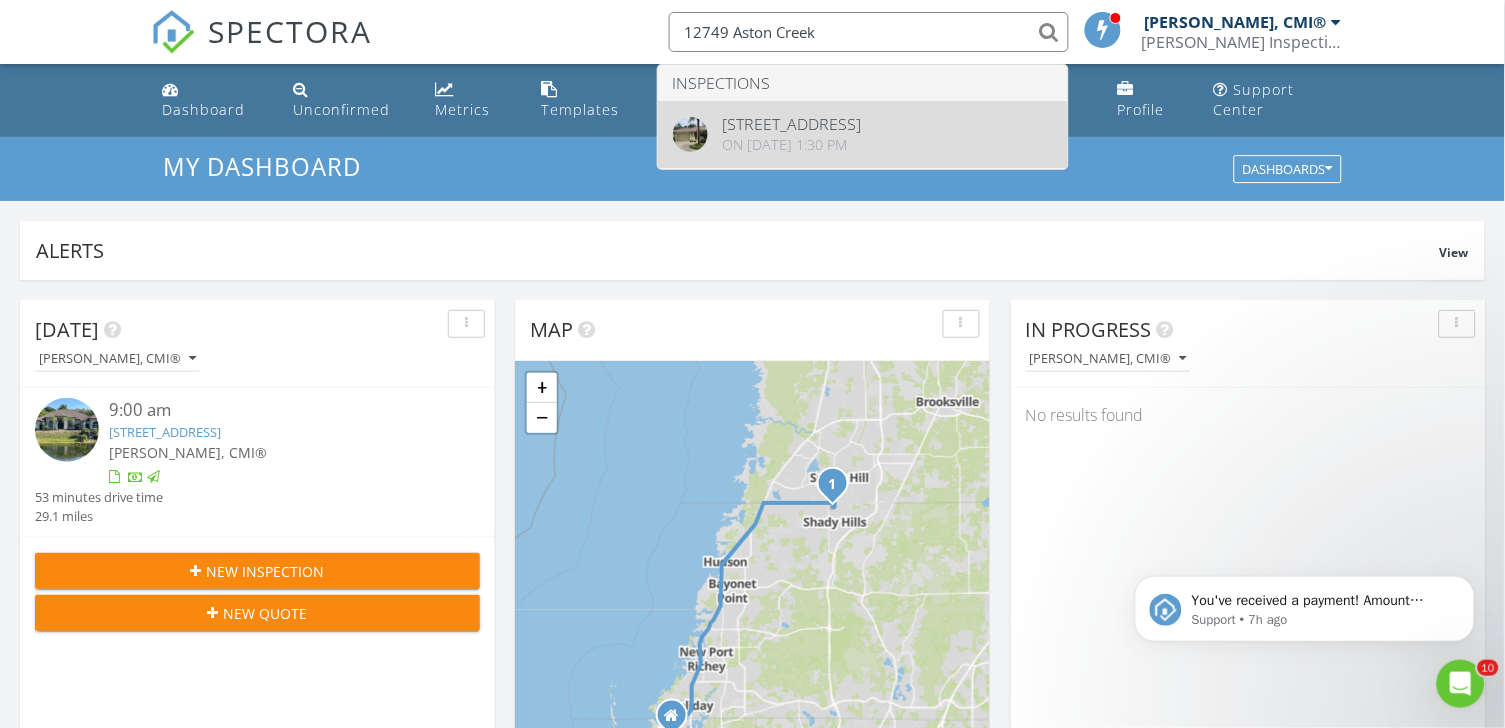 type on "12749 Aston Creek" 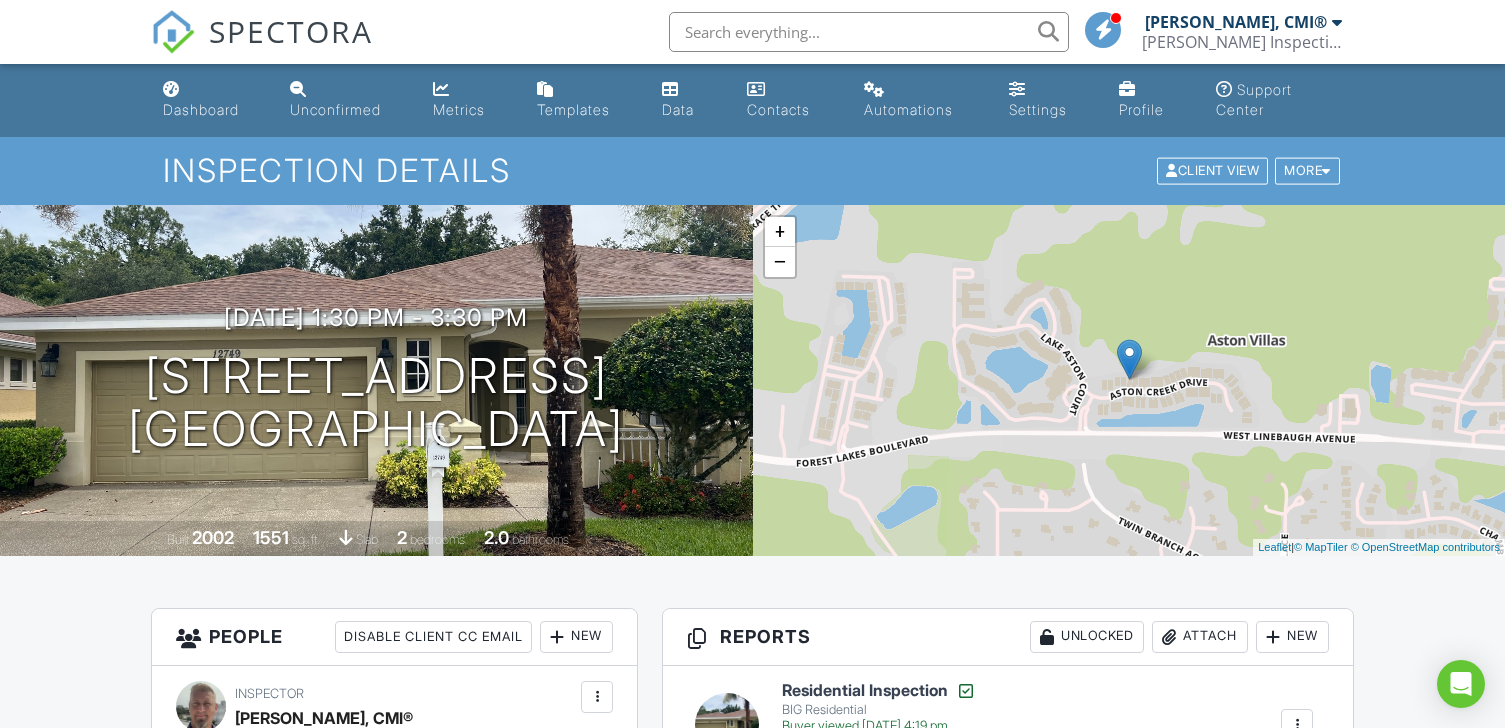 scroll, scrollTop: 0, scrollLeft: 0, axis: both 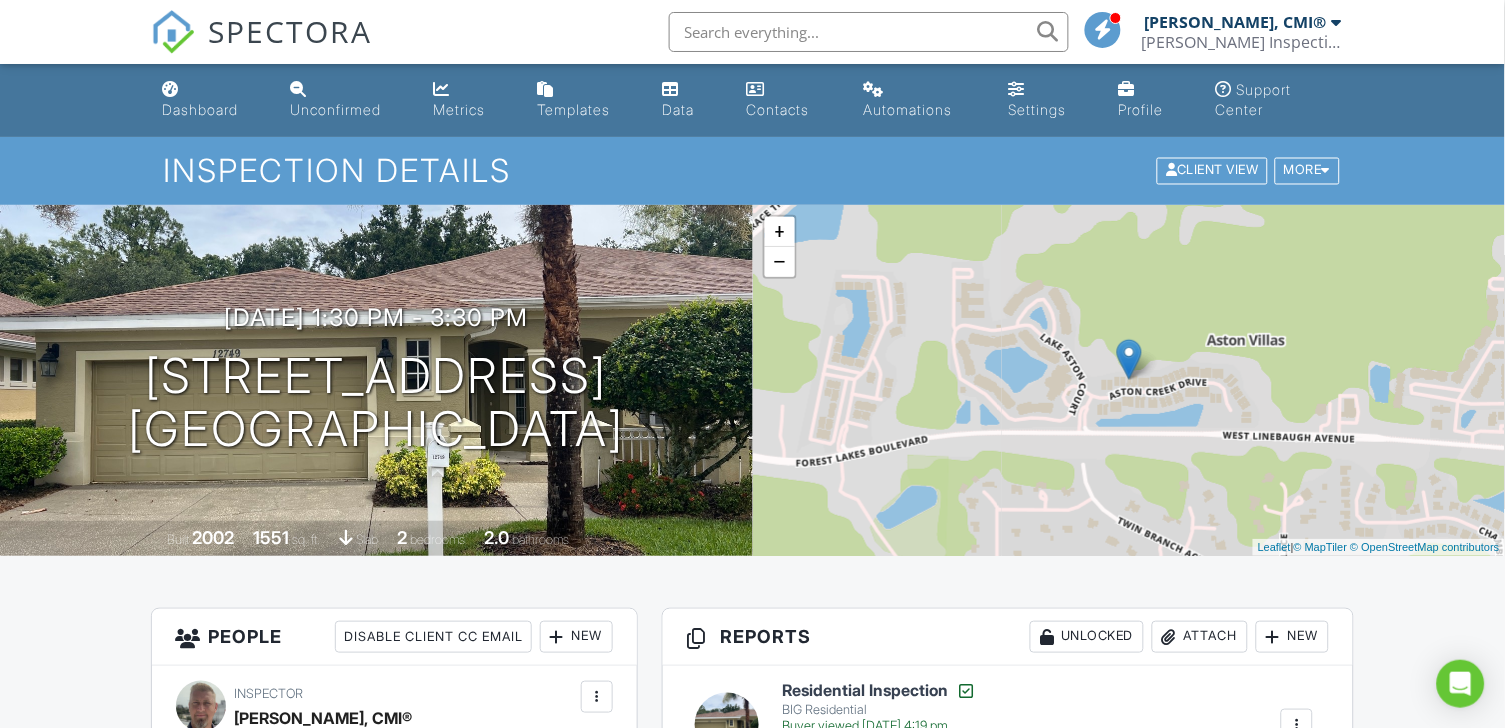 click on "Dashboard
Unconfirmed
Metrics
Templates
Data
Contacts
Automations
Settings
Profile
Support Center
Inspection Details
Client View
More
Property Details
Reschedule
Reorder / Copy
Share
Cancel
Delete
Print Order
Convert to V10
View Change Log
06/30/2025  1:30 pm
- 3:30 pm
12749 Aston Creek Dr
Tampa, FL 33626
Built
2002
1551
sq. ft.
slab
2
bedrooms
2.0
bathrooms
+ − Leaflet  |  © MapTiler   © OpenStreetMap contributors
All emails and texts are disabled for this inspection!
Turn on emails and texts
Turn on and Requeue Notifications
Reports
Unlocked
Attach
New
Residential Inspection
BIG Residential" at bounding box center (752, 2104) 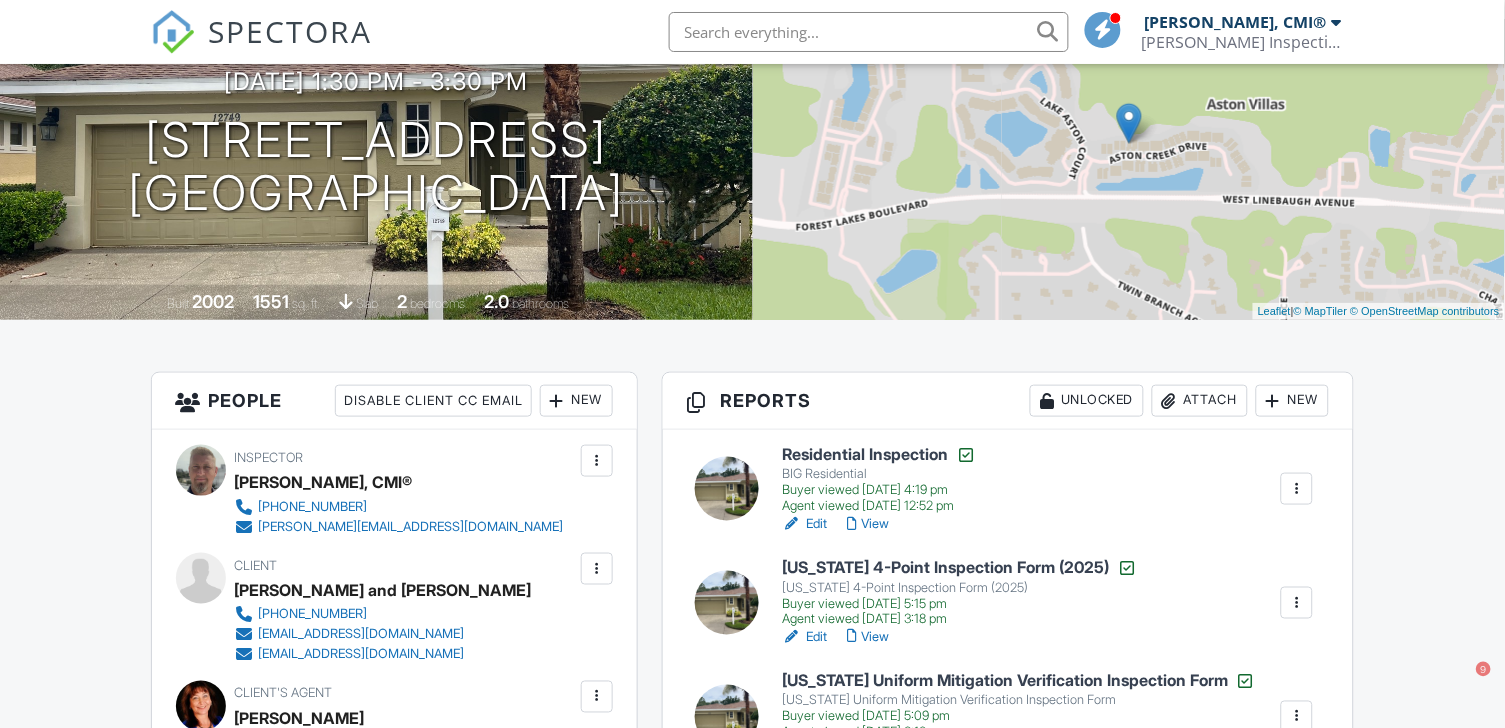 scroll, scrollTop: 381, scrollLeft: 0, axis: vertical 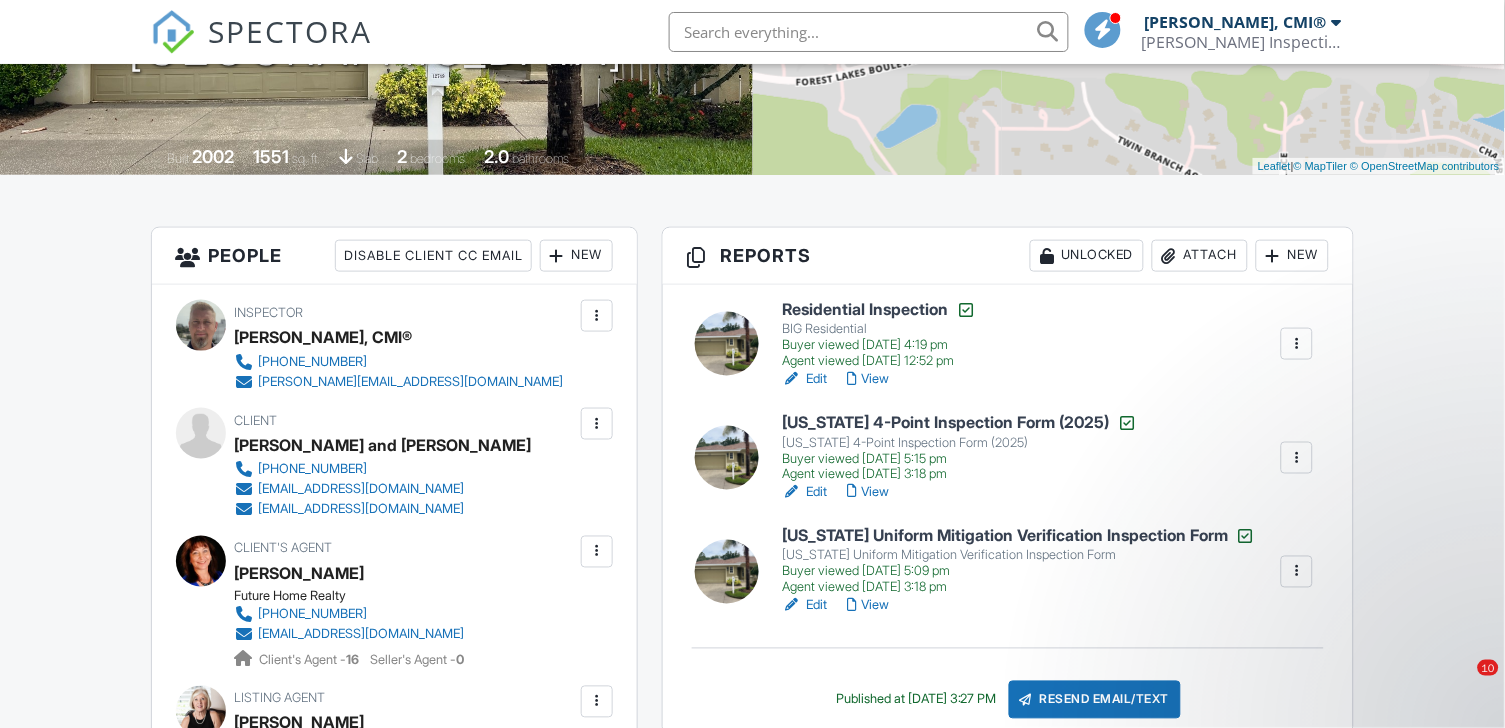 click on "Florida 4-Point Inspection Form (2025)" at bounding box center [959, 423] 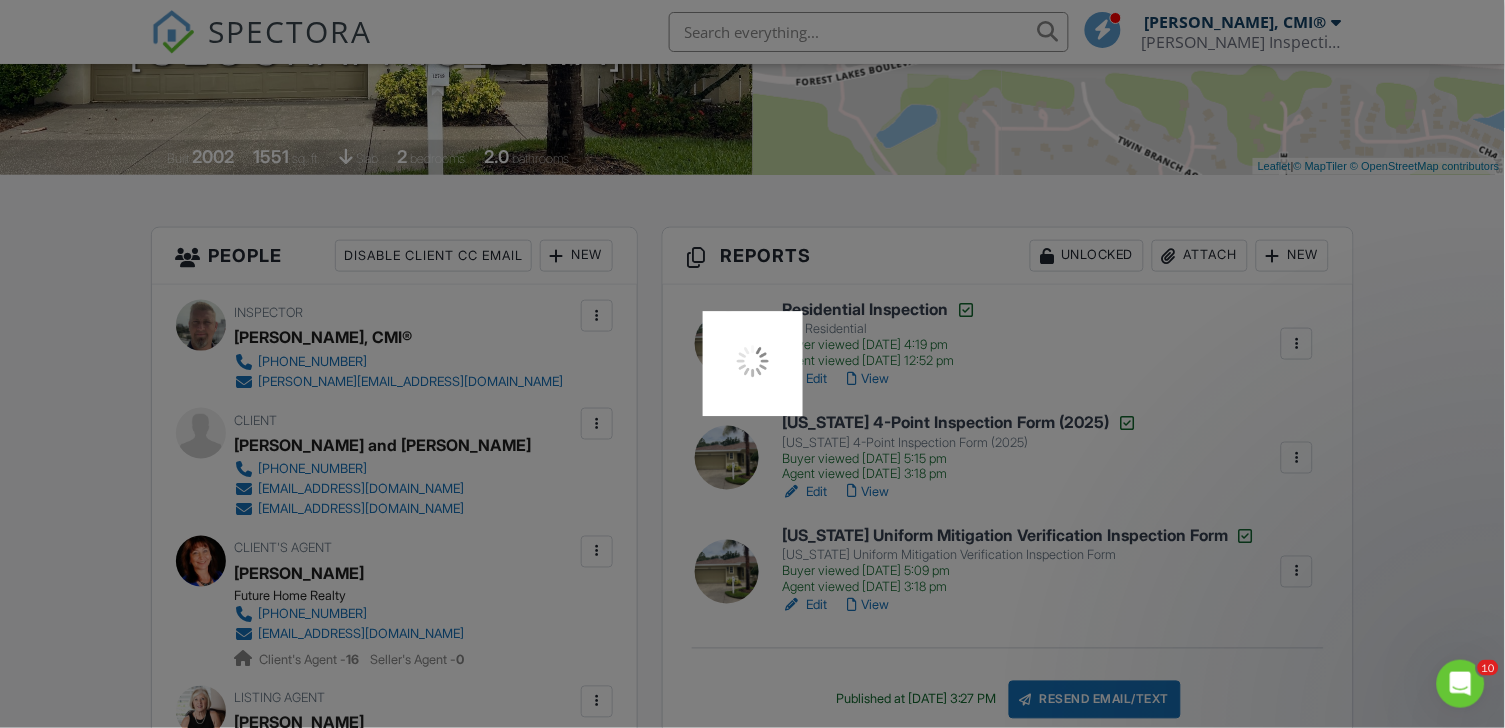 scroll, scrollTop: 0, scrollLeft: 0, axis: both 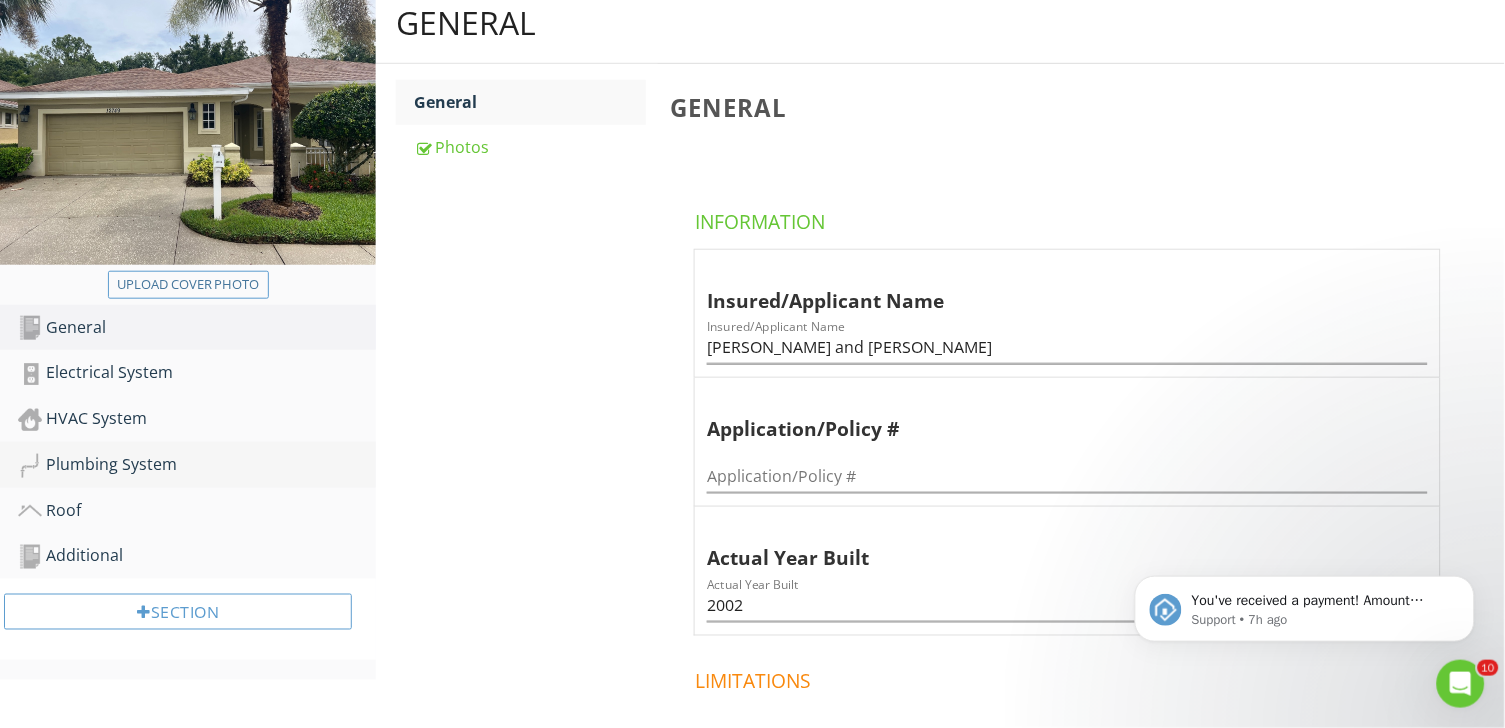 click on "Plumbing System" at bounding box center [197, 465] 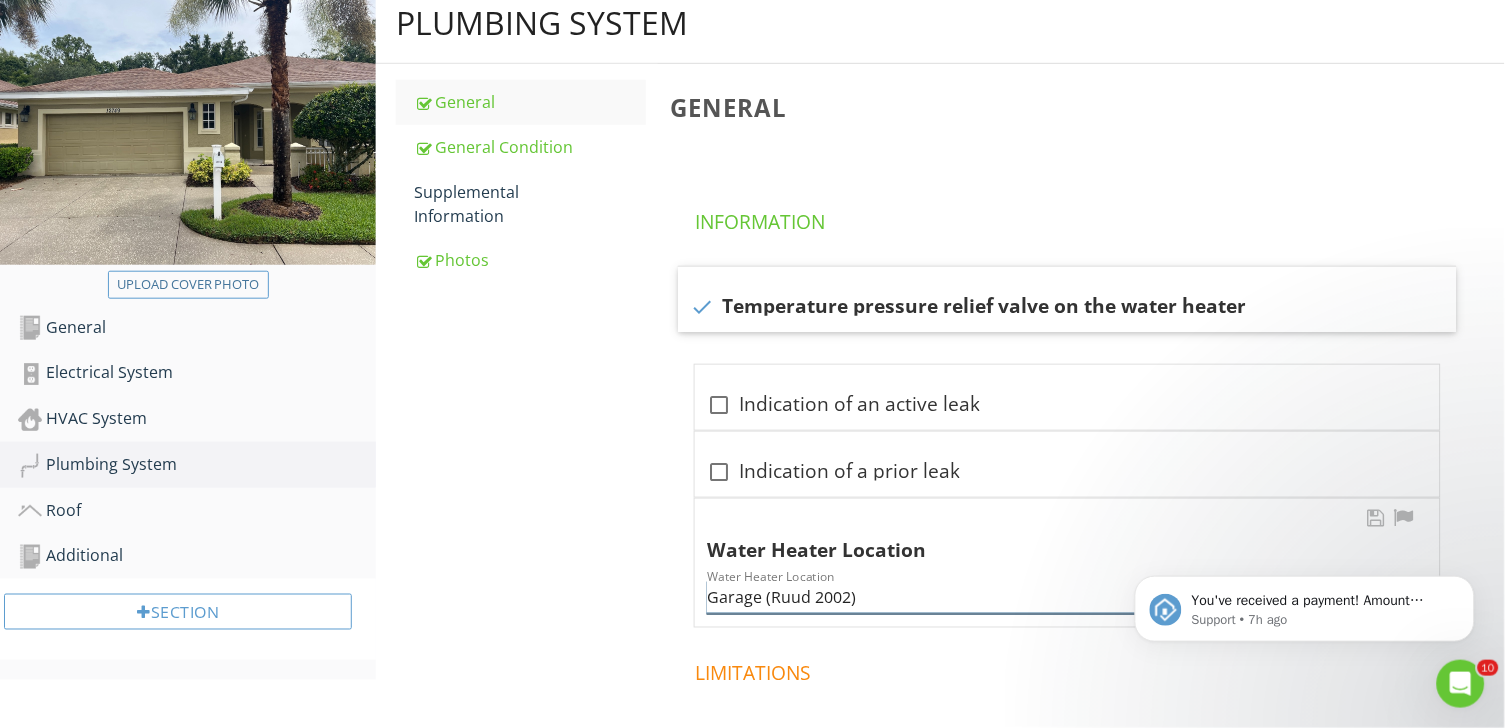 click on "Garage (Ruud 2002)" at bounding box center [1067, 597] 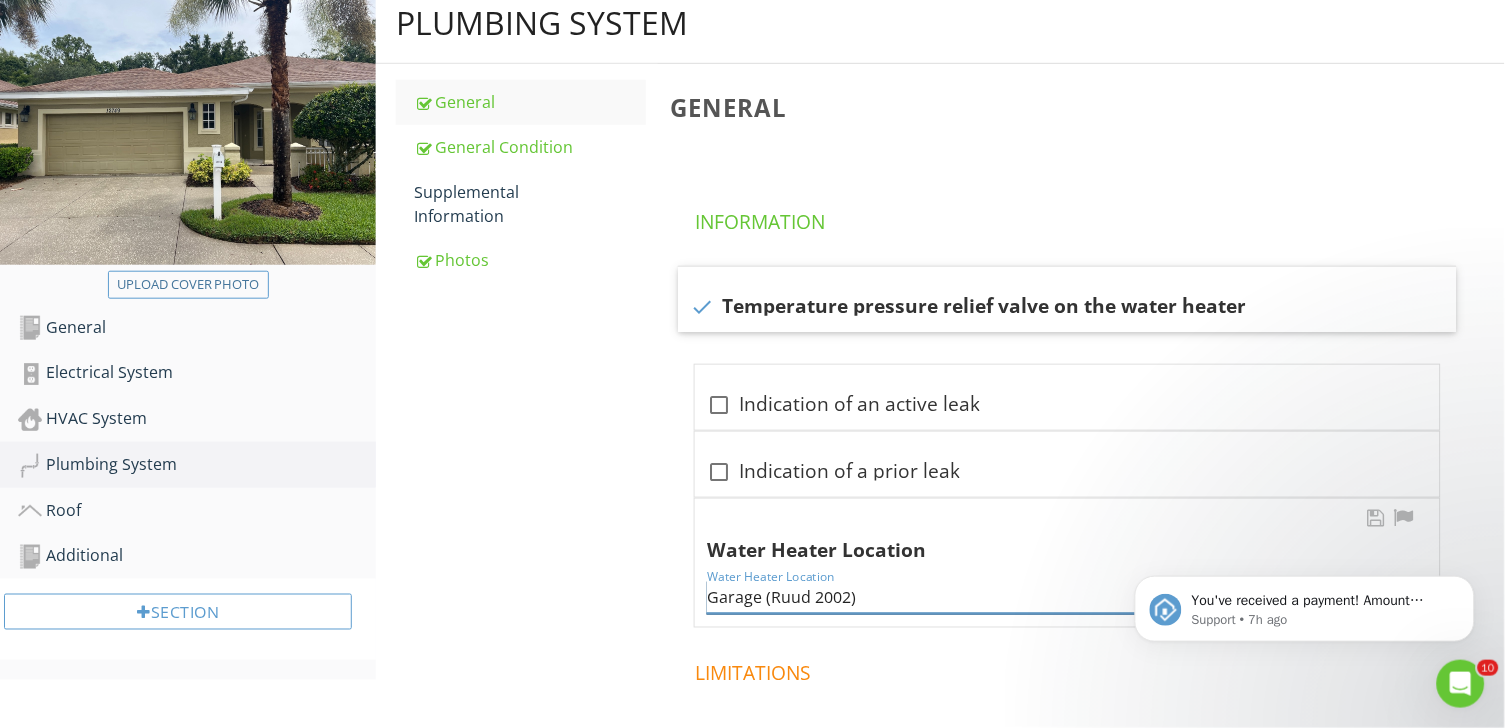 click on "Garage (Ruud 2002)" at bounding box center (1067, 597) 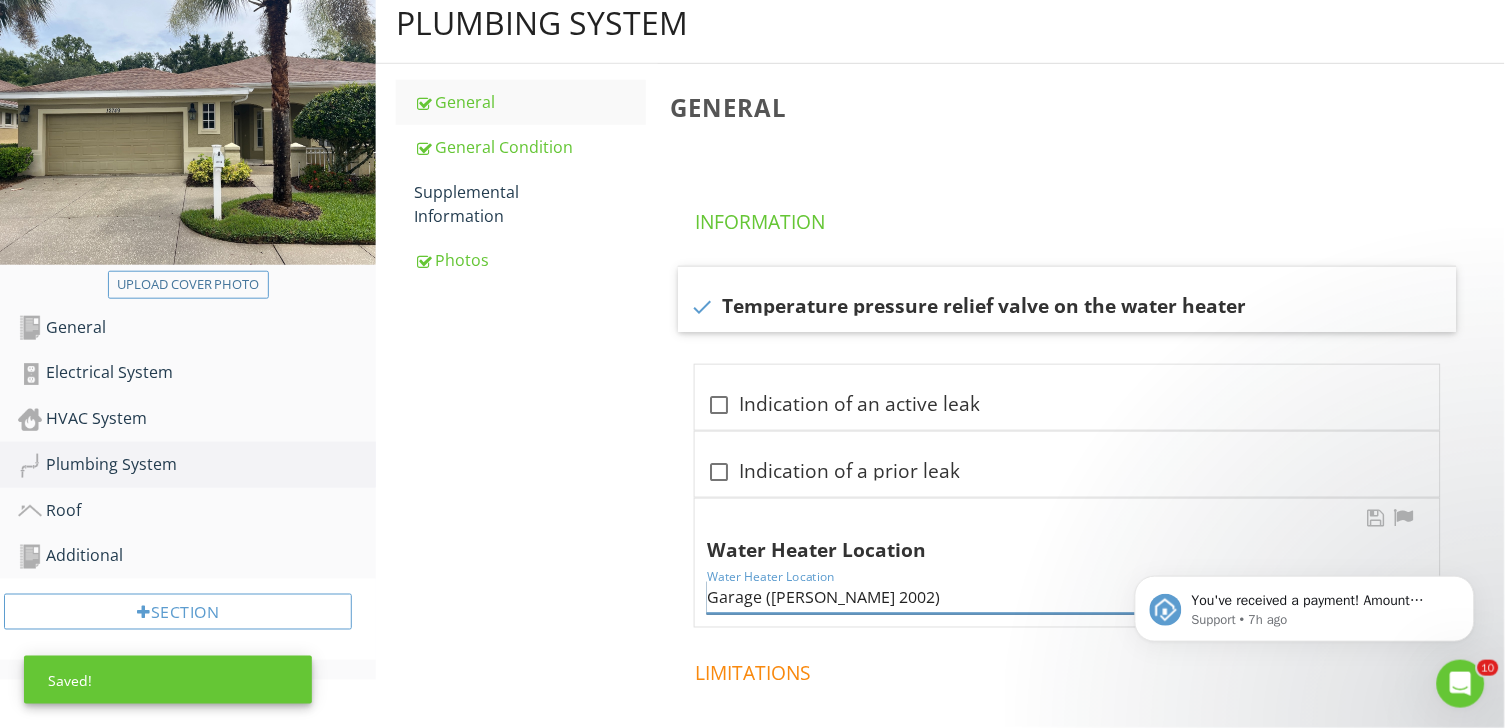 drag, startPoint x: 861, startPoint y: 558, endPoint x: 878, endPoint y: 558, distance: 17 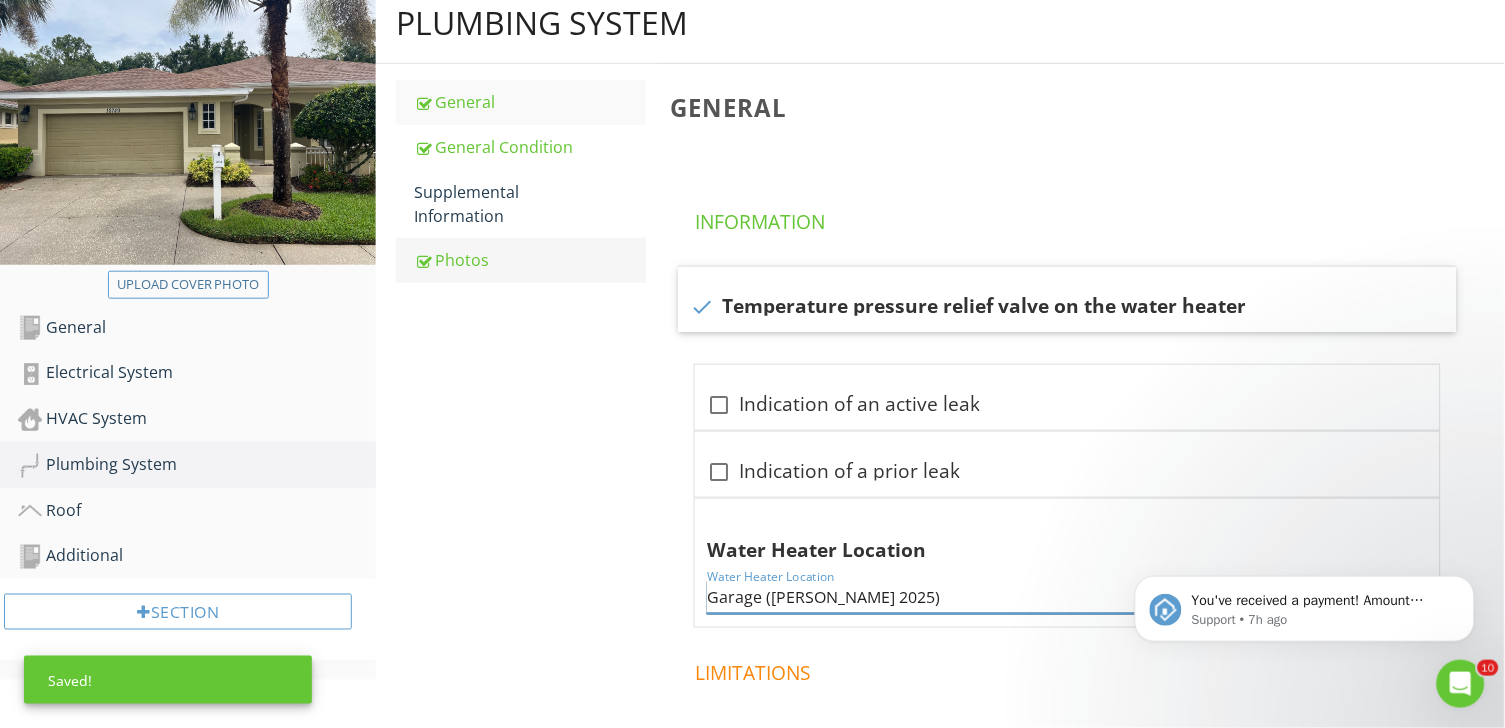 type on "Garage (AO Smith 2025)" 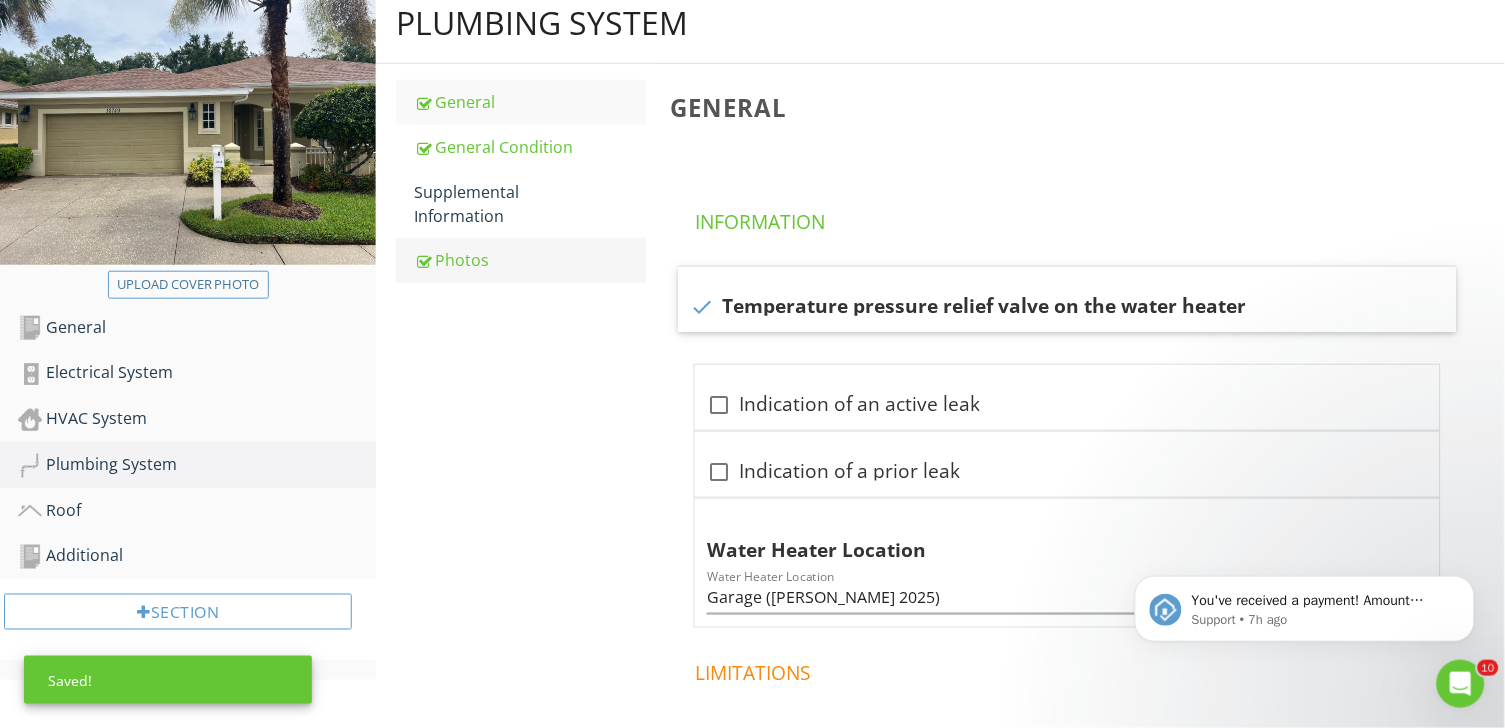 click on "Photos" at bounding box center (530, 260) 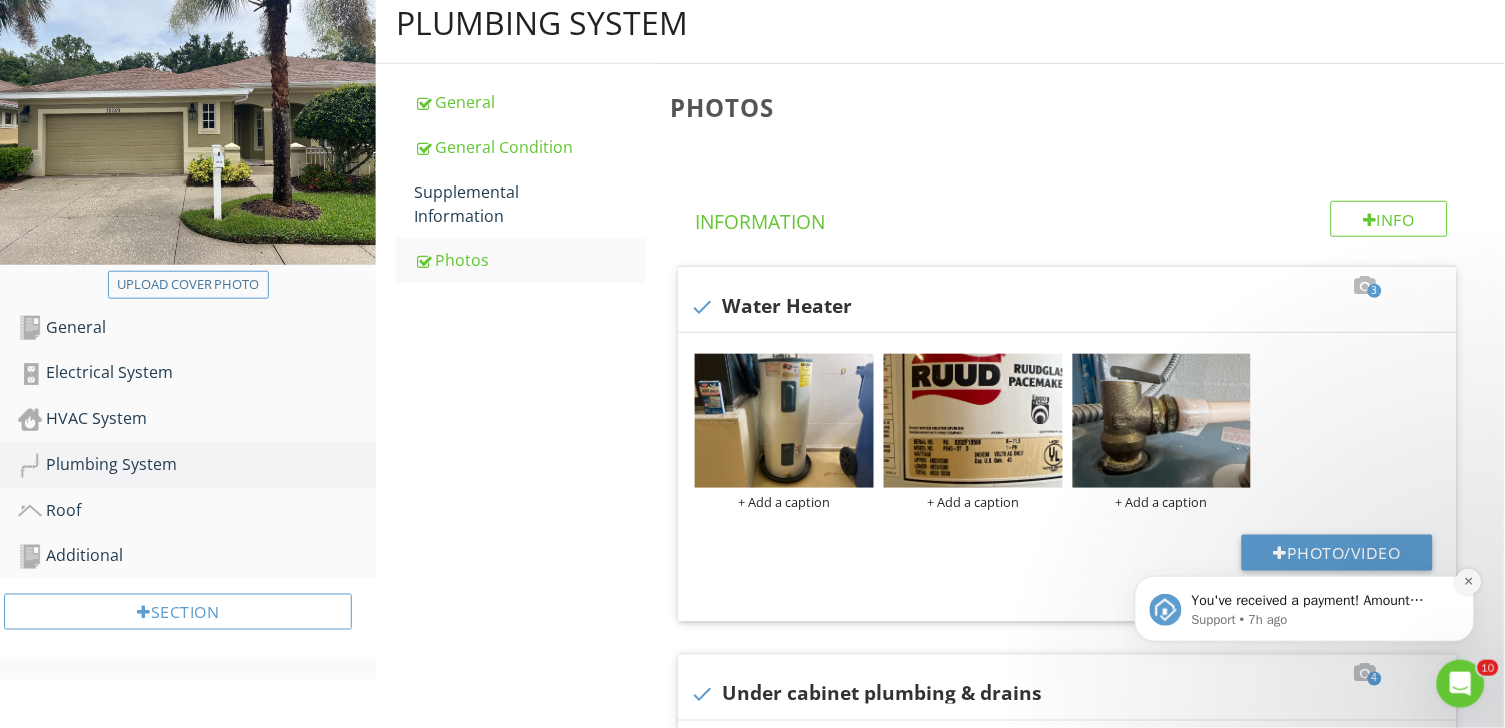 click 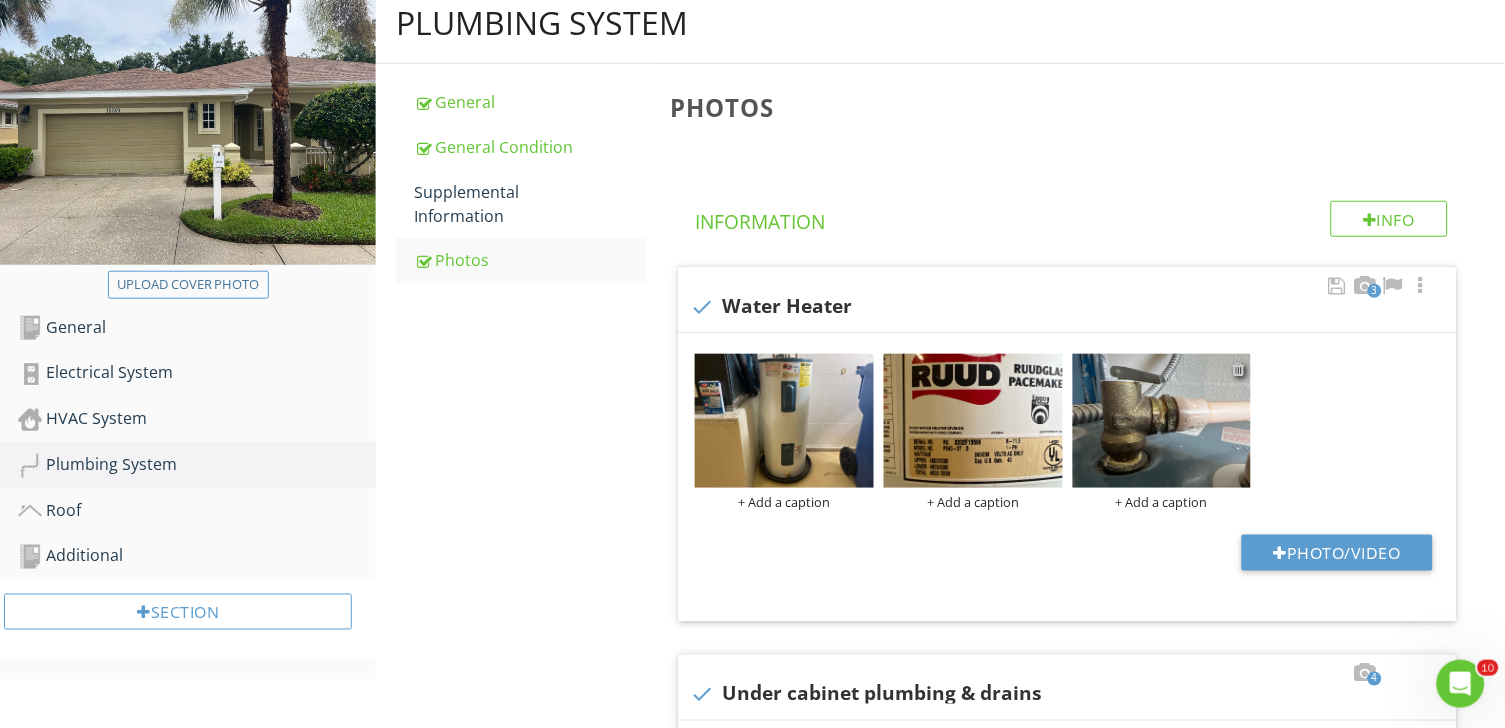 click at bounding box center (1238, 369) 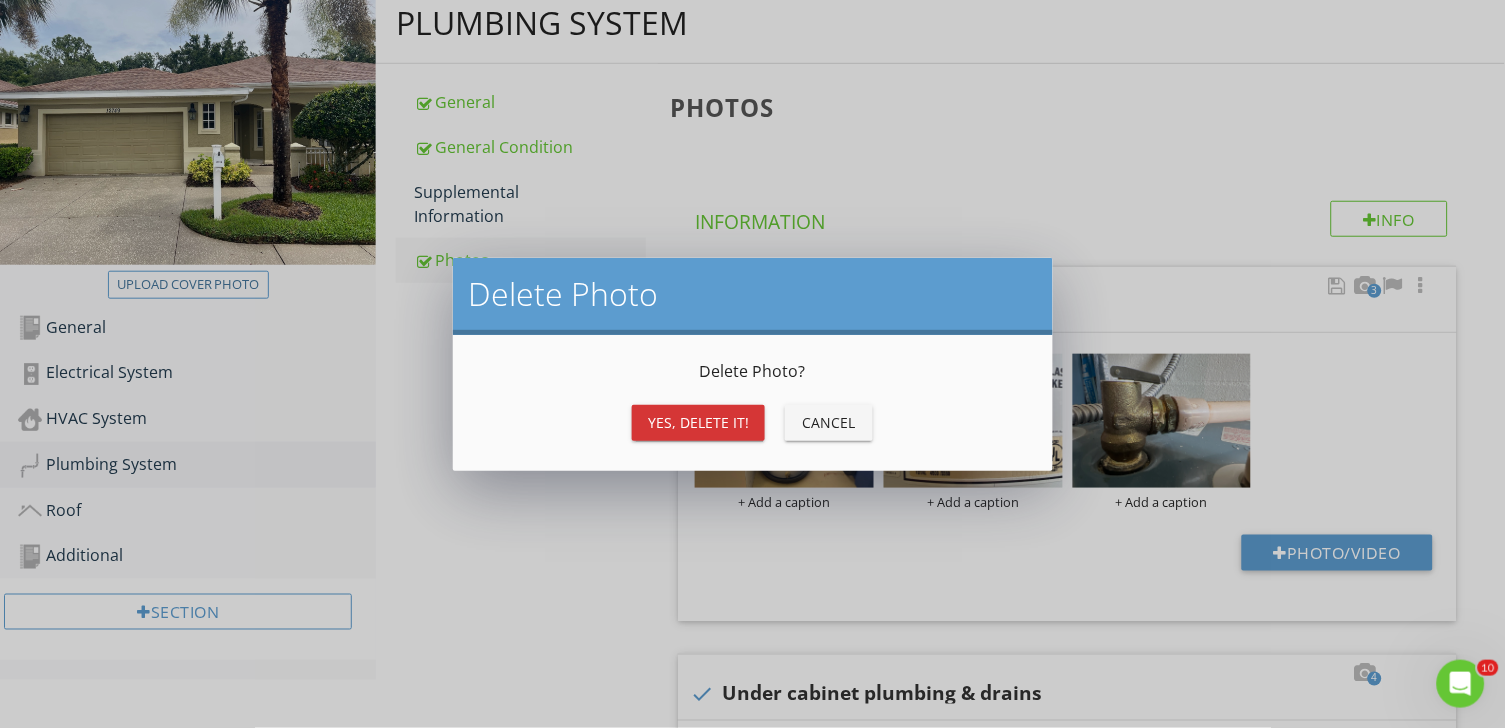 click on "Yes, Delete it!" at bounding box center (698, 422) 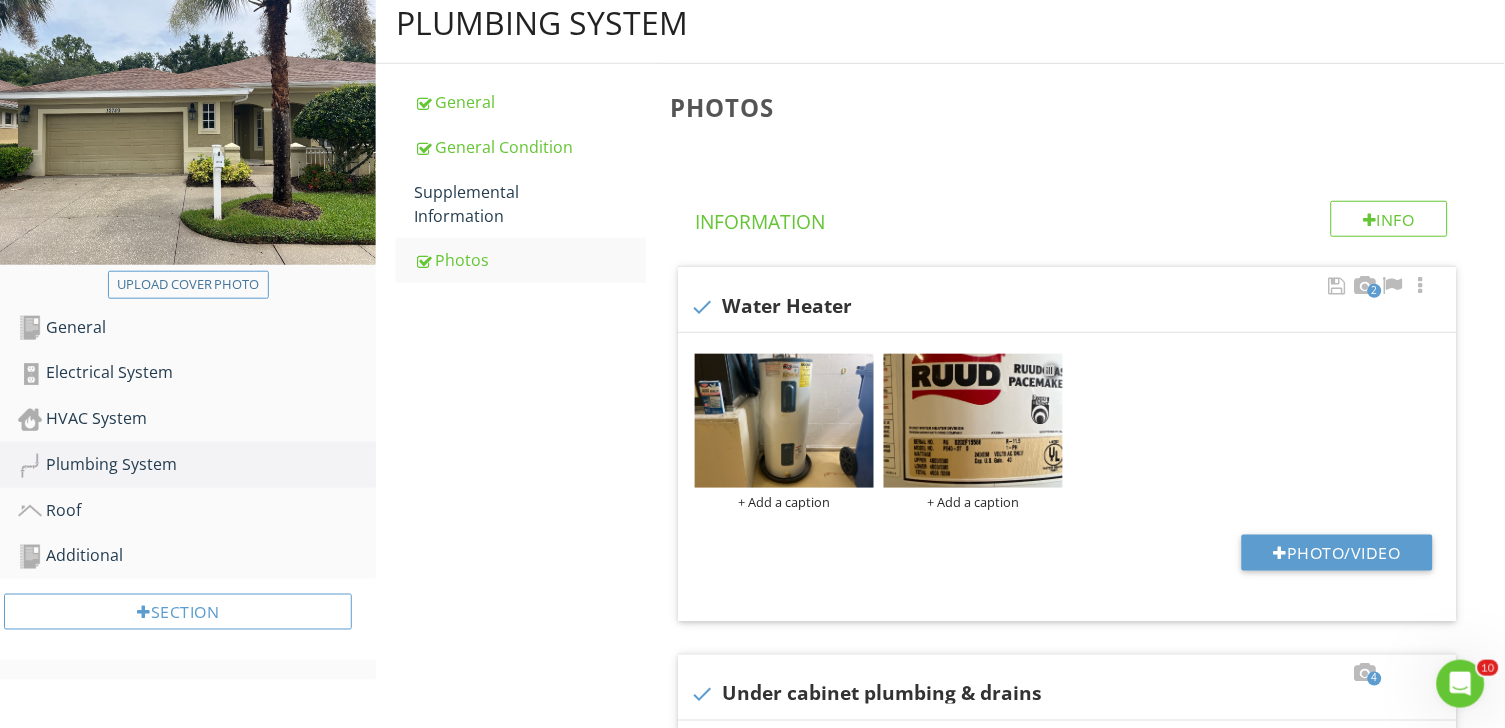 click at bounding box center (1050, 369) 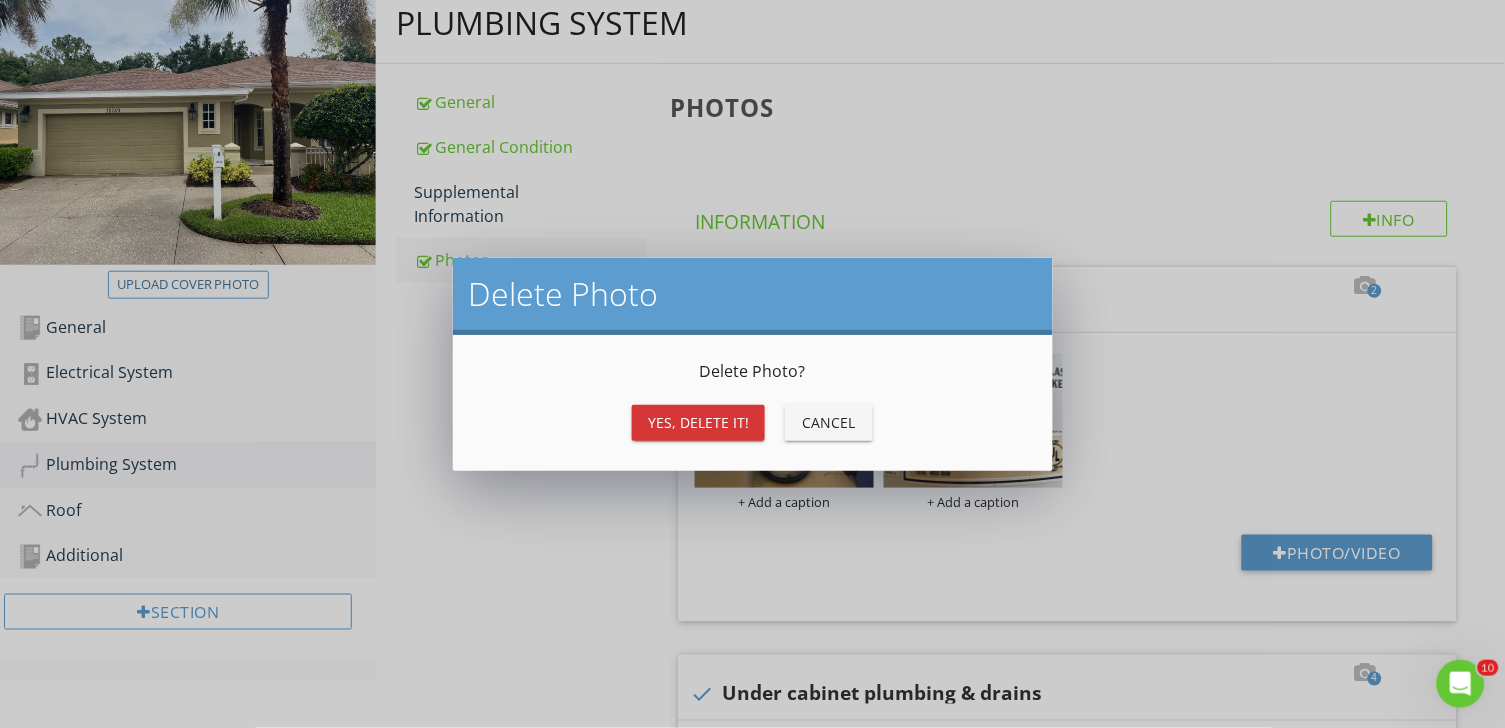 click on "Yes, Delete it!" at bounding box center (698, 422) 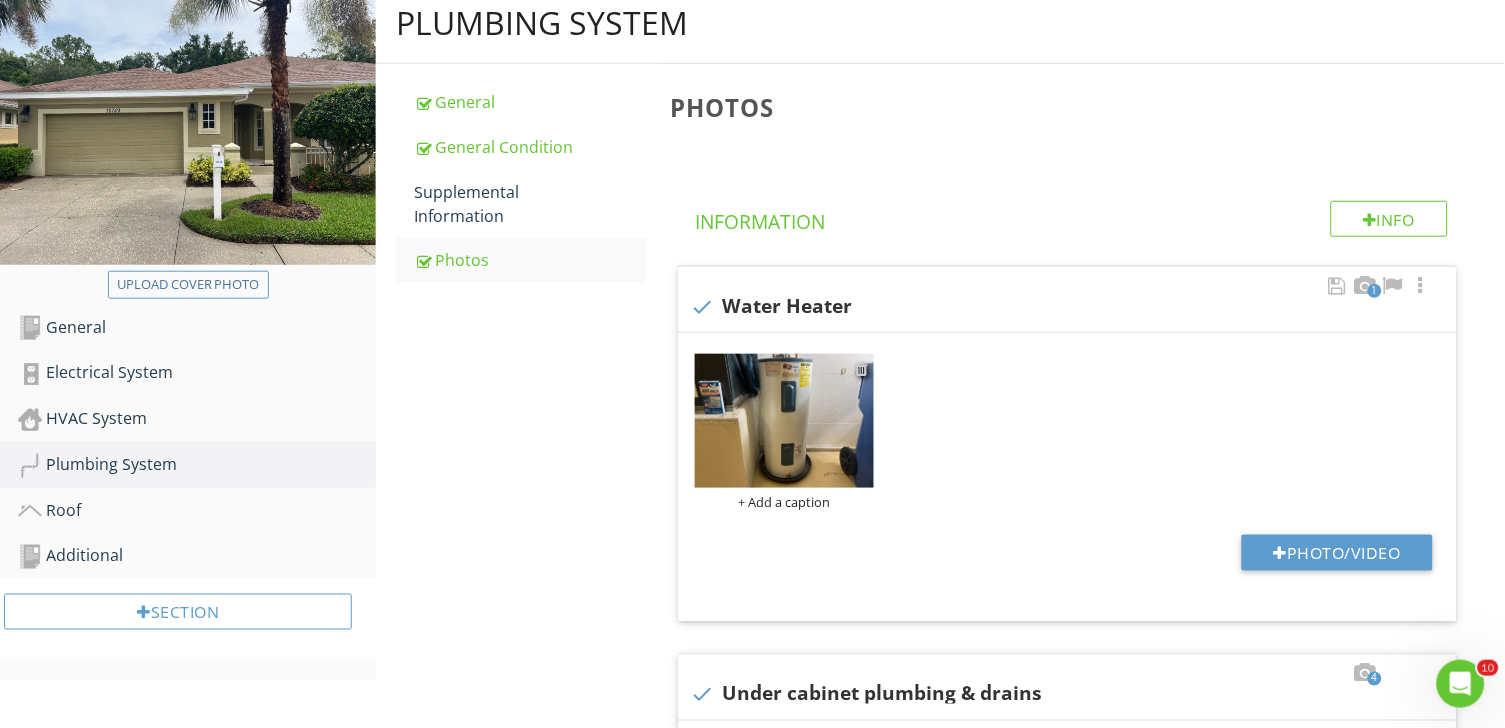 click at bounding box center (861, 369) 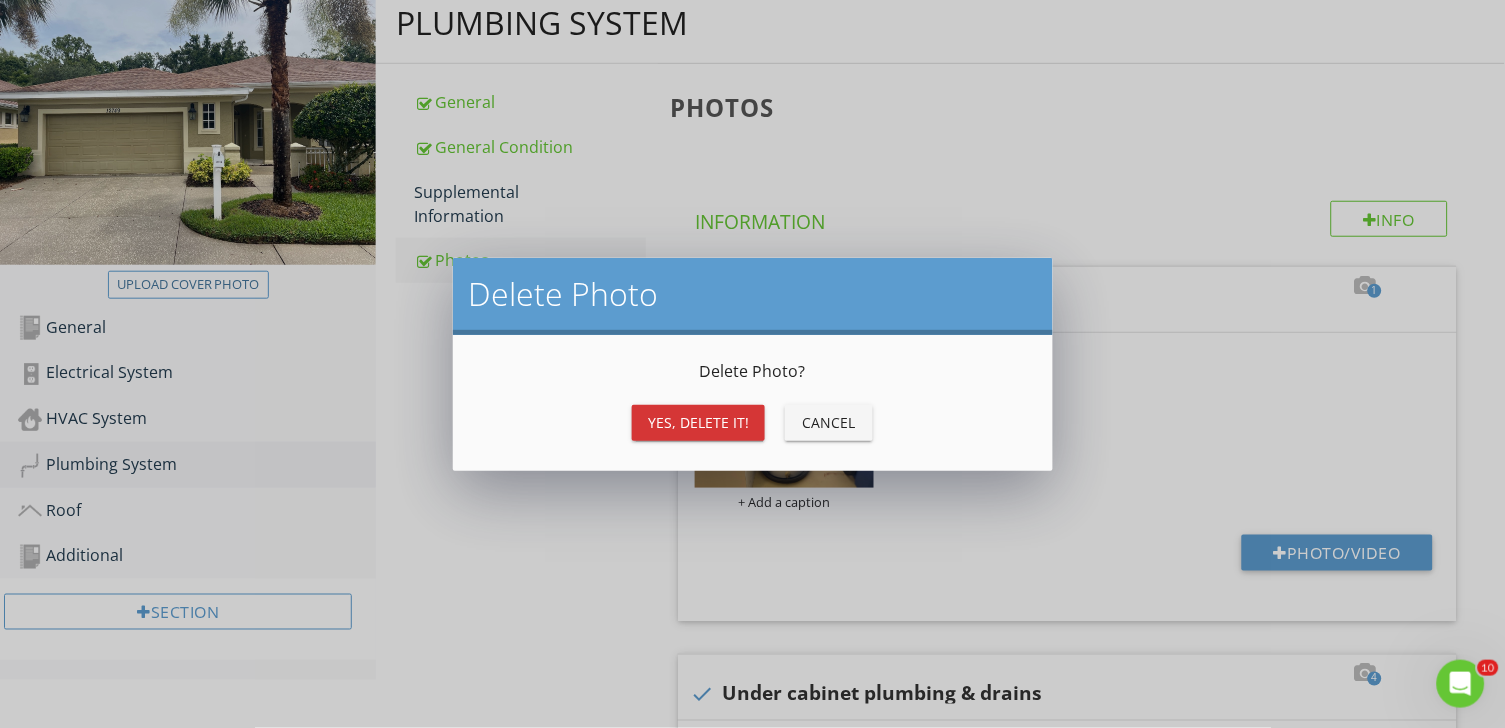 click on "Yes, Delete it!" at bounding box center (698, 423) 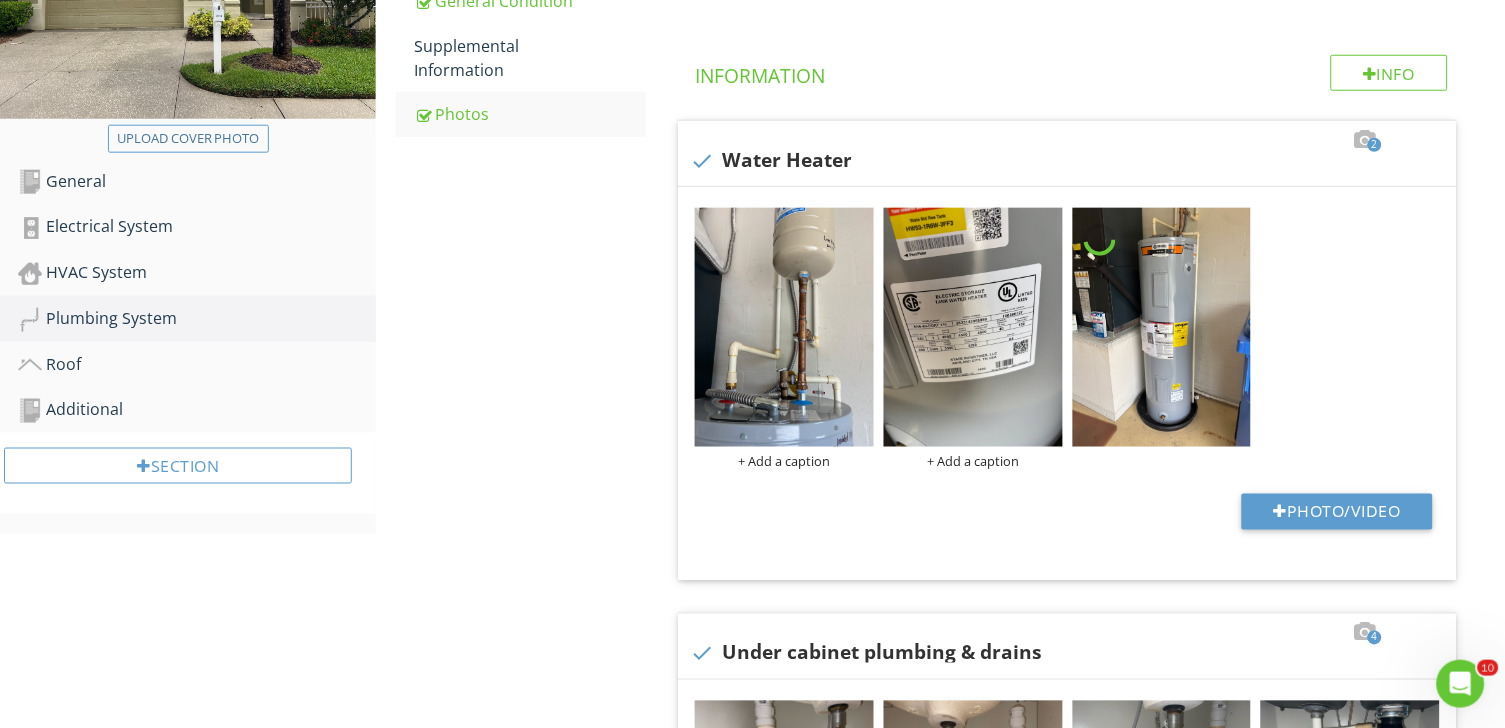 scroll, scrollTop: 378, scrollLeft: 0, axis: vertical 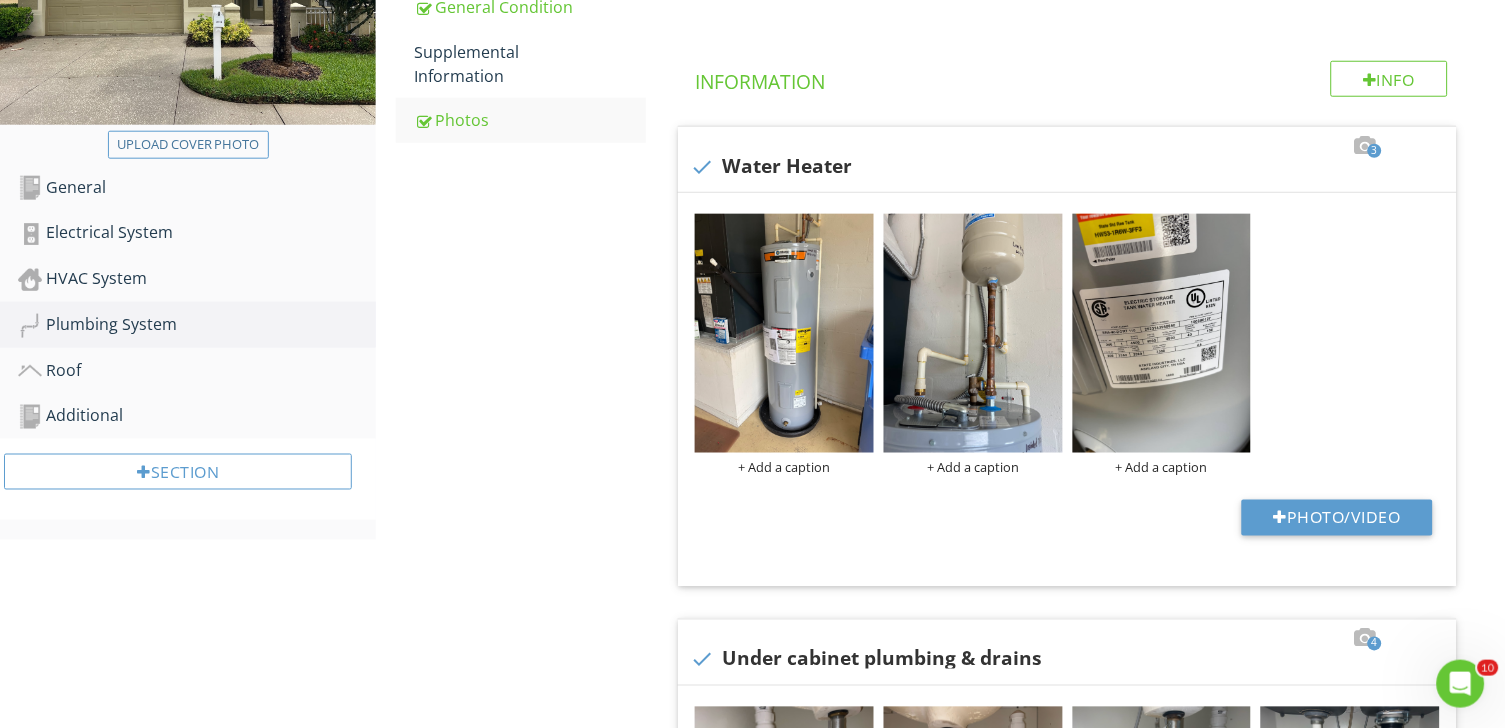 click on "Plumbing System
General
General Condition
Supplemental Information
Photos
Photos
Info
Information                 3         check
Water Heater
+ Add a caption           + Add a caption         + Add a caption
Photo/Video
4         check
Under cabinet plumbing & drains
+ Add a caption         + Add a caption         + Add a caption         + Add a caption
Photo/Video
10         check
Plumbing
+ Add a caption         + Add a caption         + Add a caption         + Add a caption" at bounding box center [940, 970] 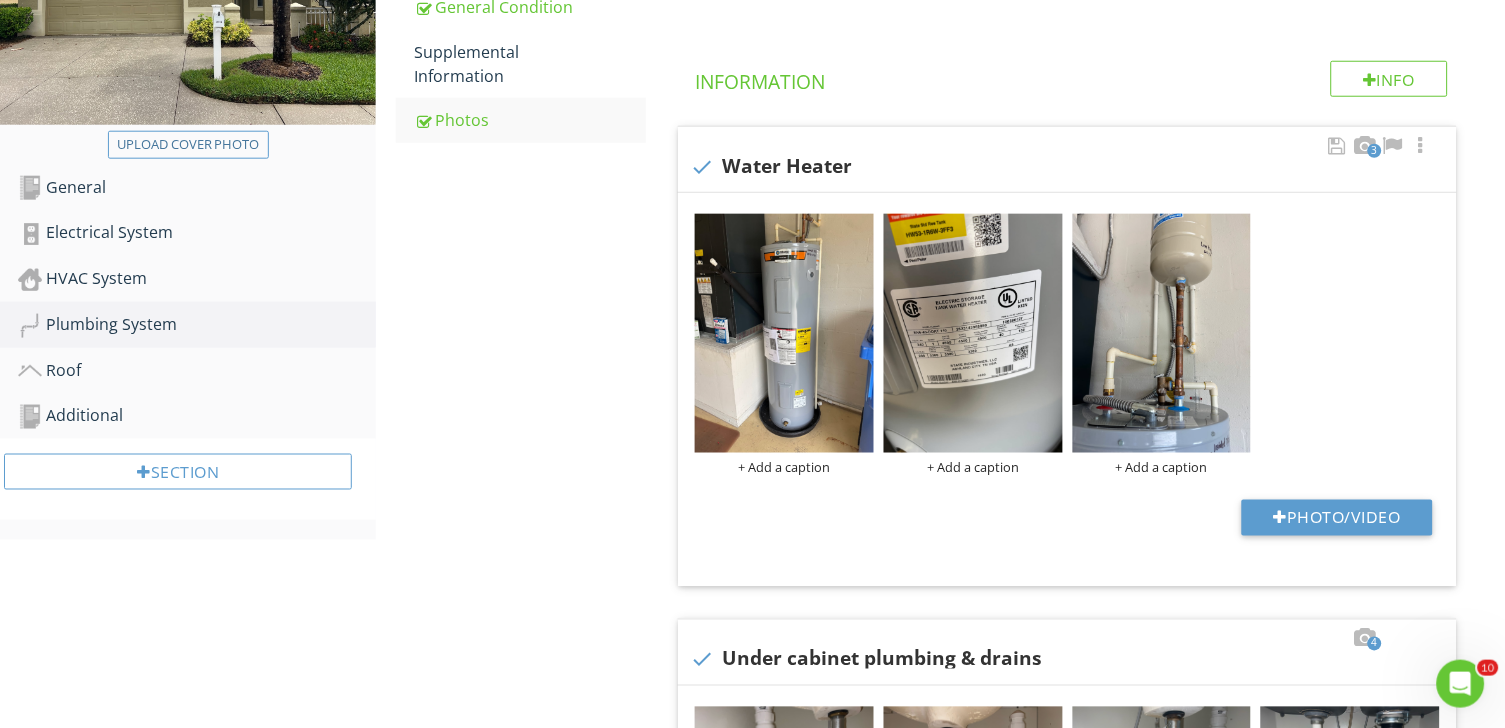 drag, startPoint x: 1129, startPoint y: 310, endPoint x: 1118, endPoint y: 310, distance: 11 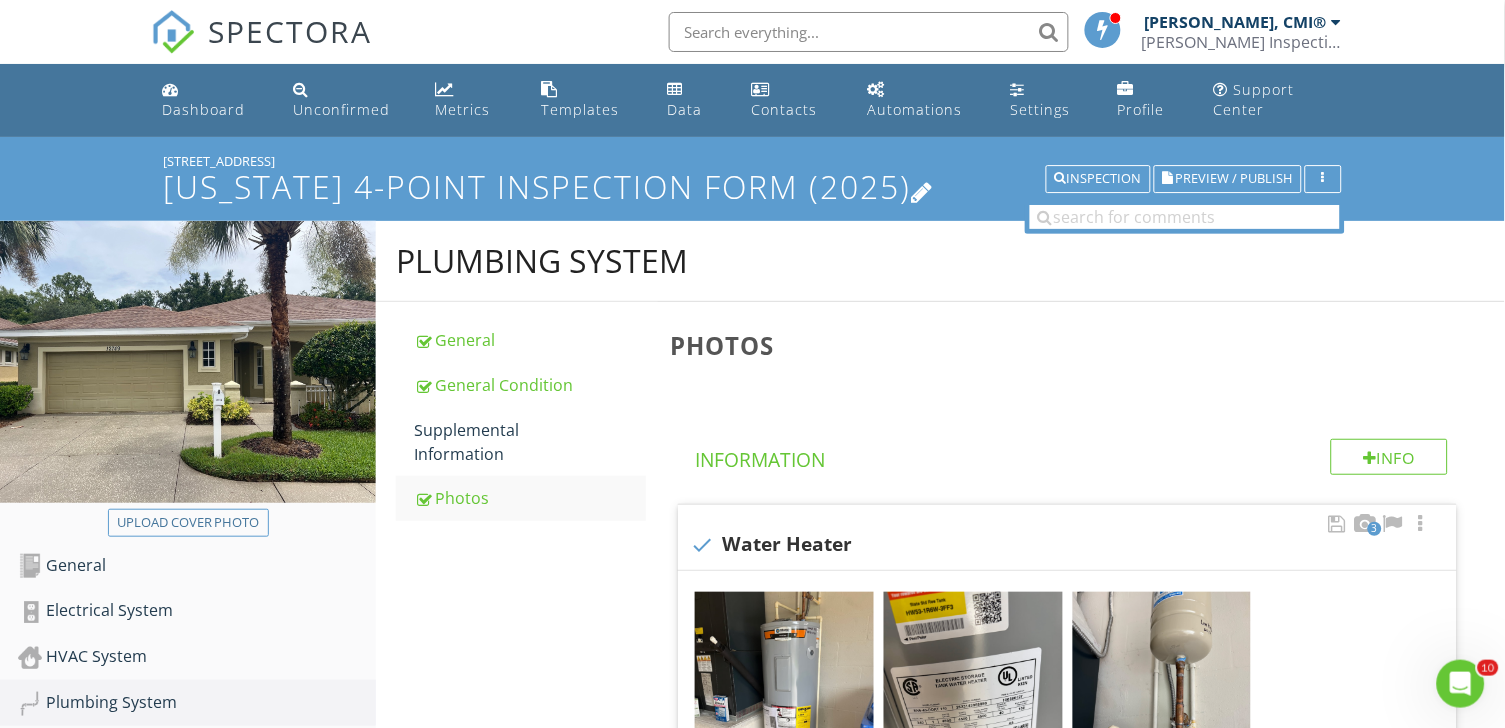 scroll, scrollTop: 0, scrollLeft: 0, axis: both 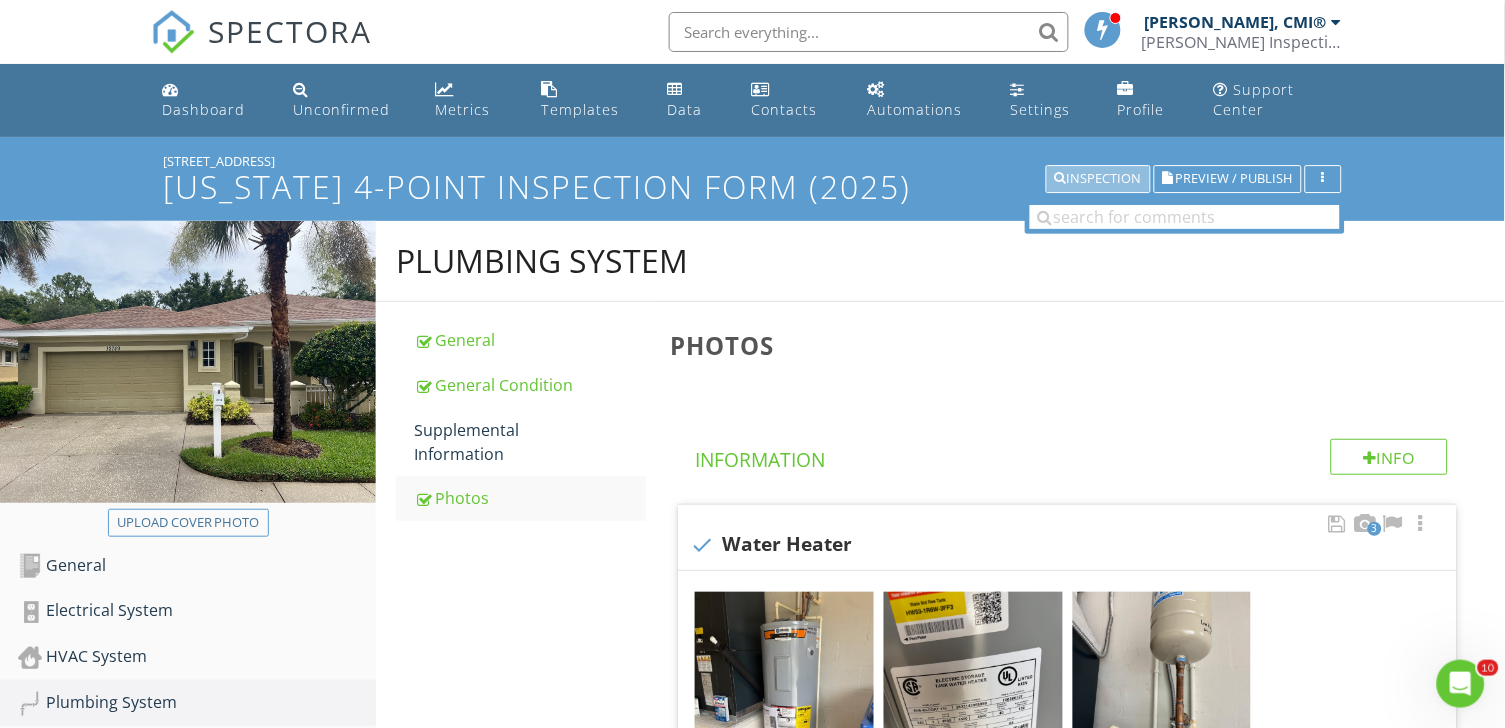 click on "Inspection" at bounding box center (1098, 179) 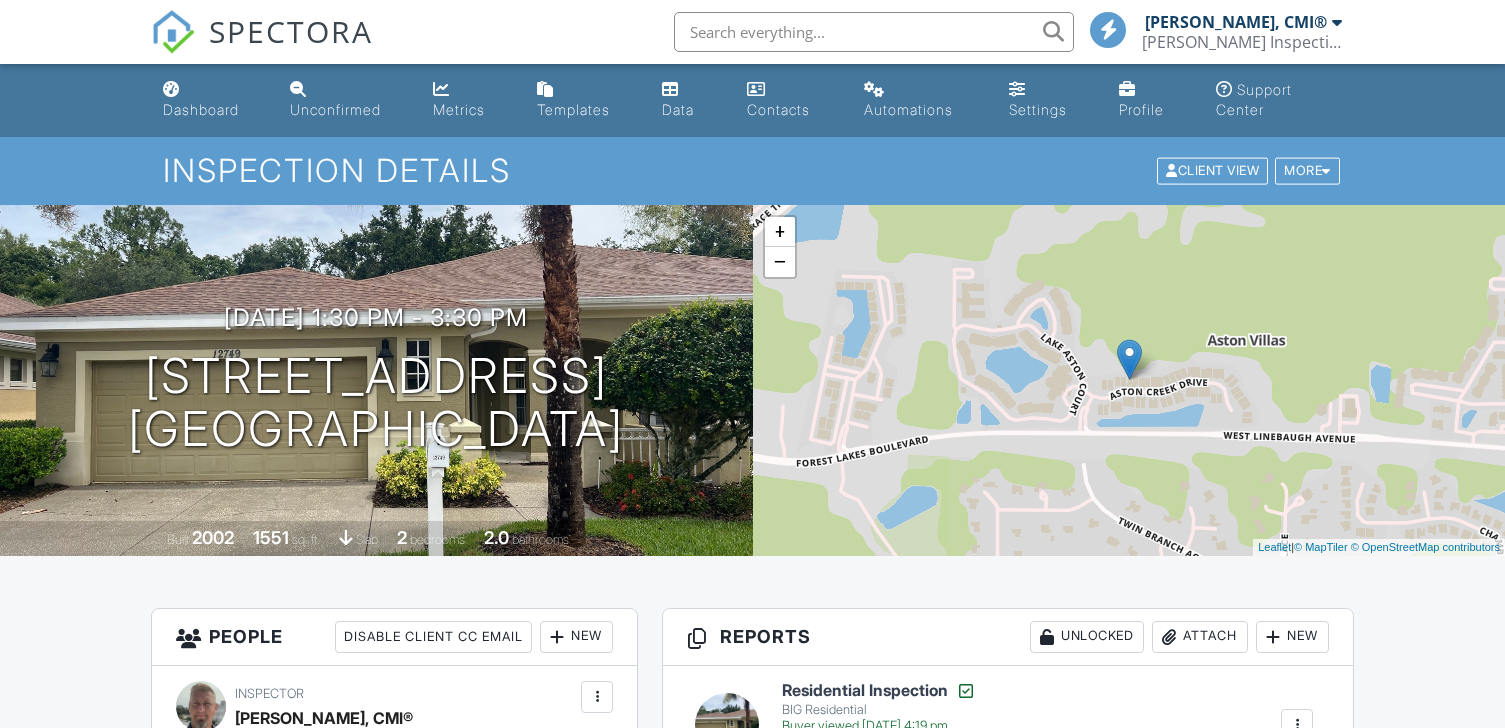 scroll, scrollTop: 0, scrollLeft: 0, axis: both 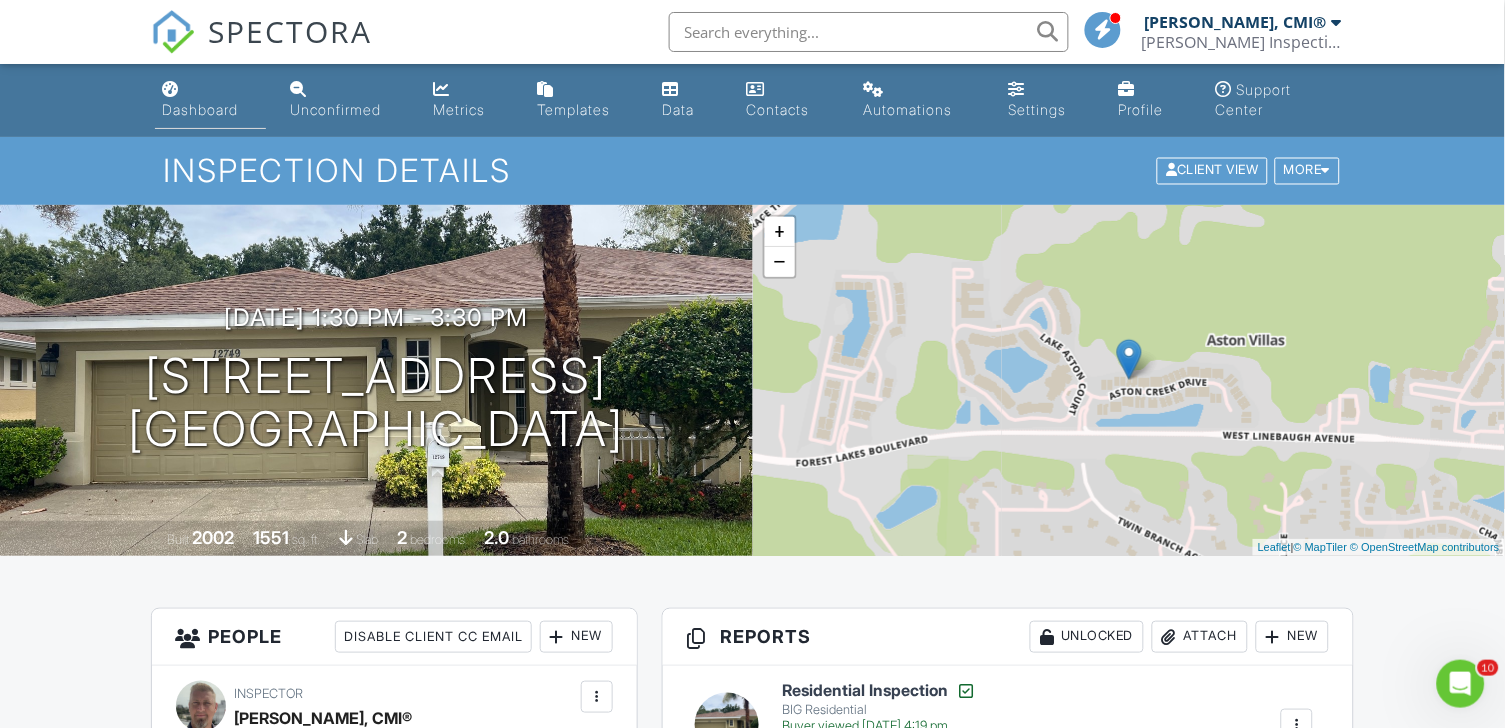 click on "Dashboard" at bounding box center (201, 109) 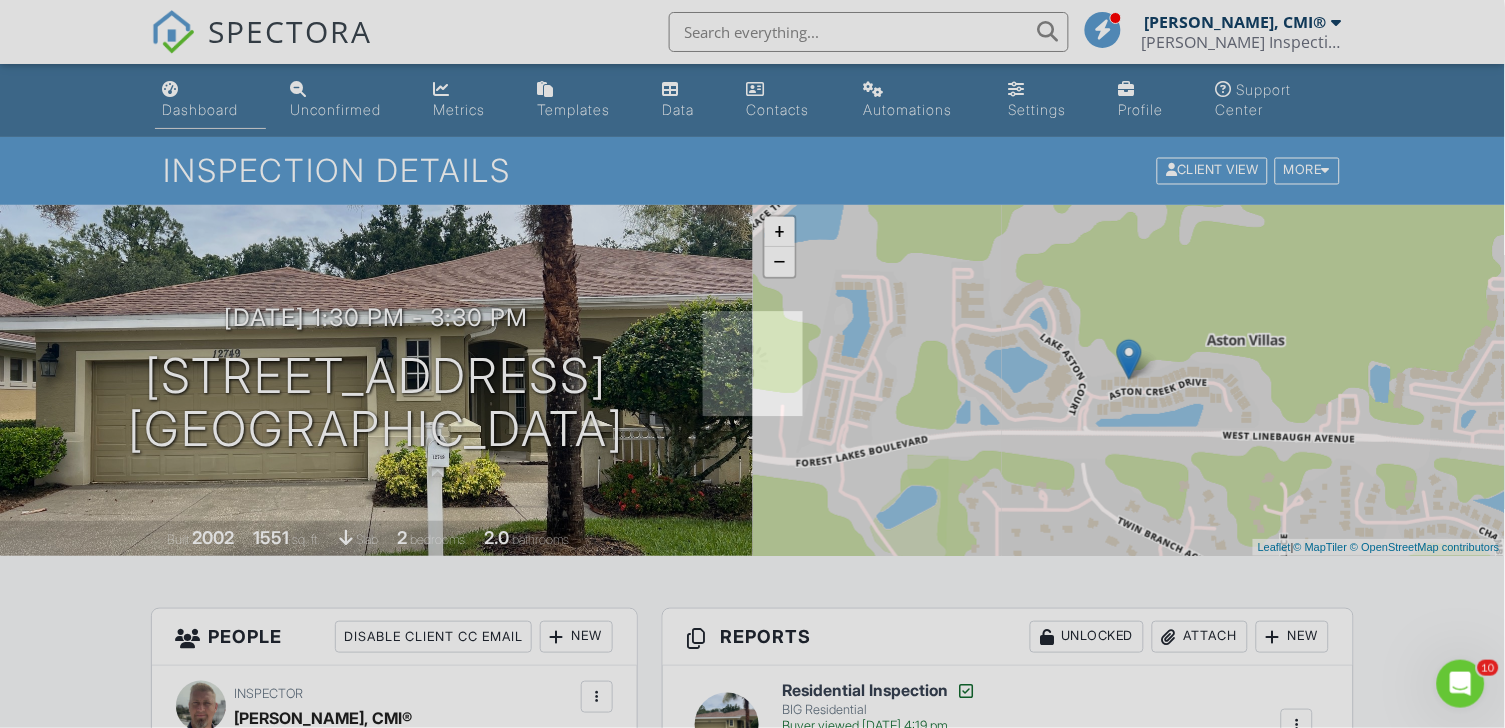 scroll, scrollTop: 0, scrollLeft: 0, axis: both 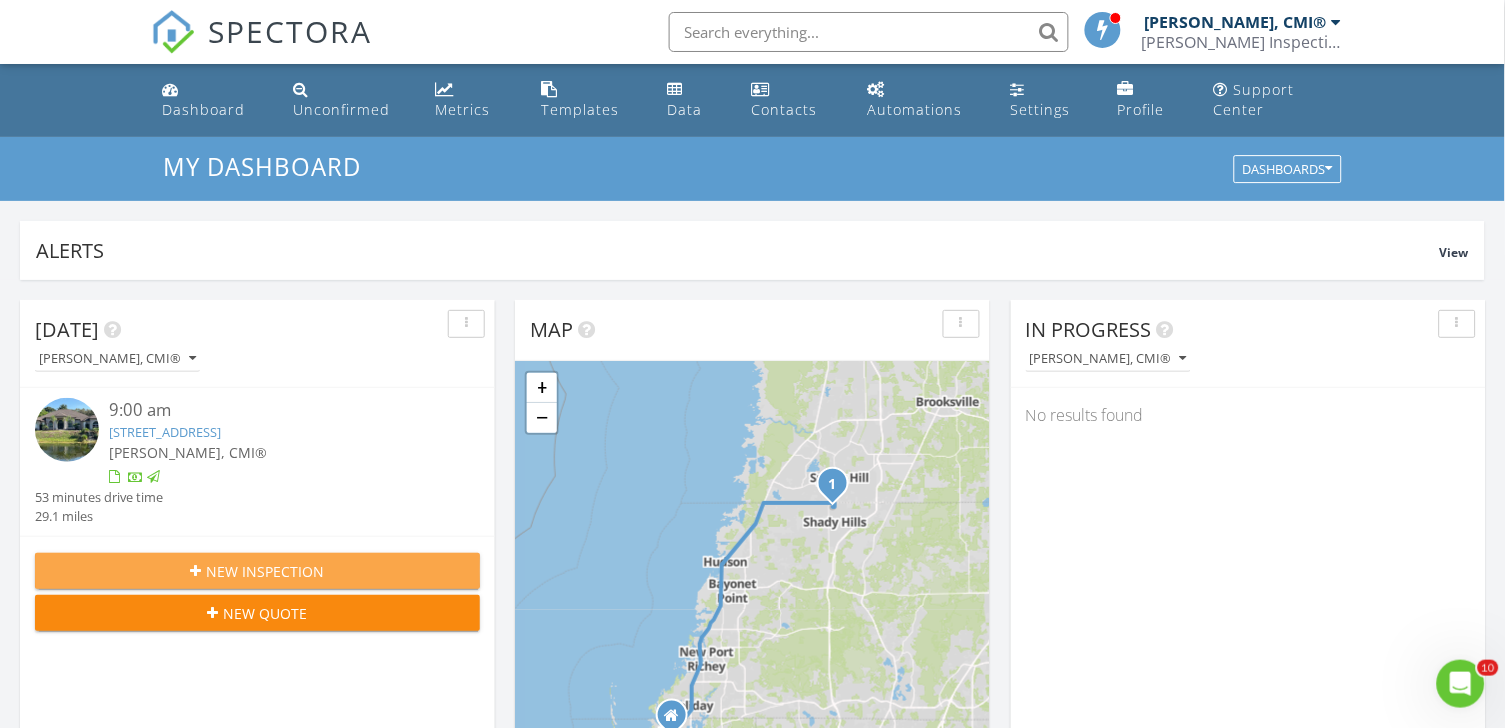click on "New Inspection" at bounding box center [257, 571] 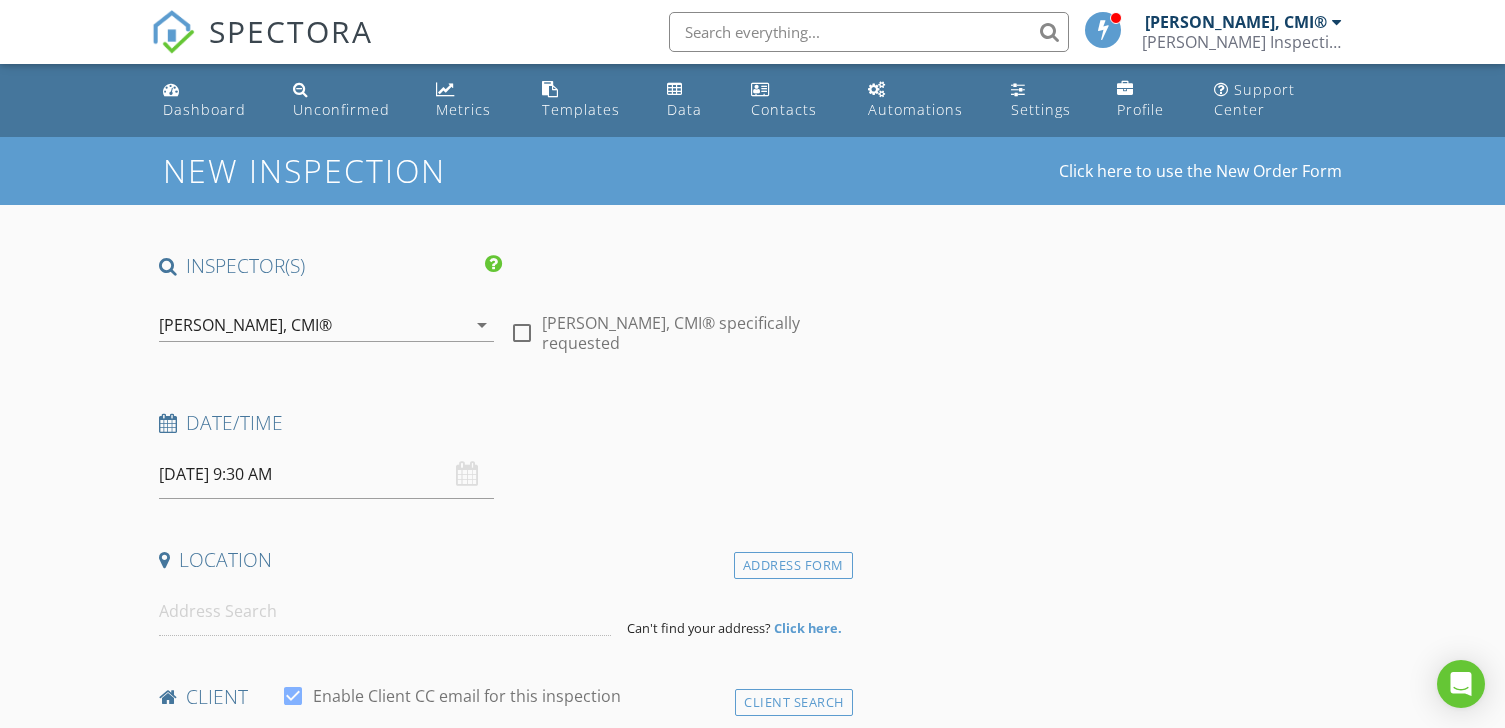 scroll, scrollTop: 0, scrollLeft: 0, axis: both 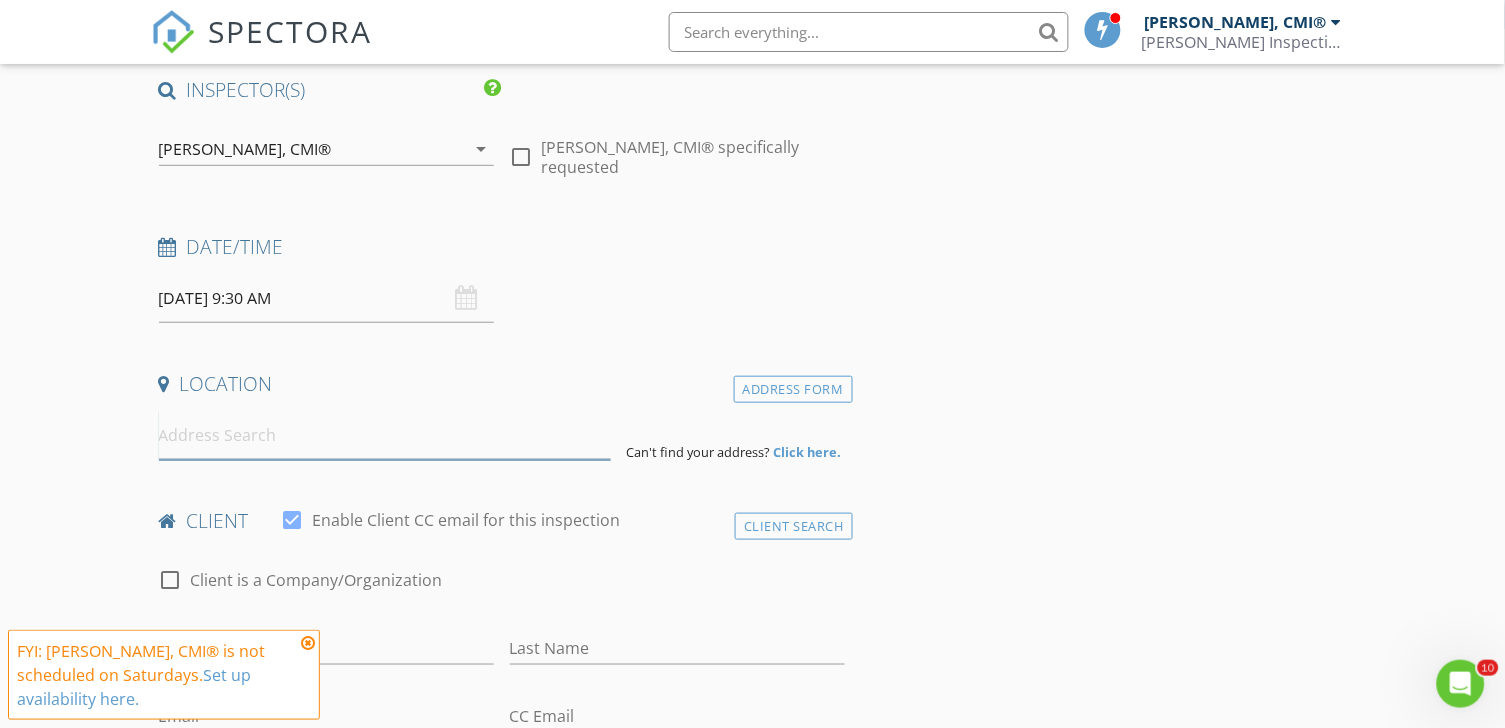 click at bounding box center (385, 435) 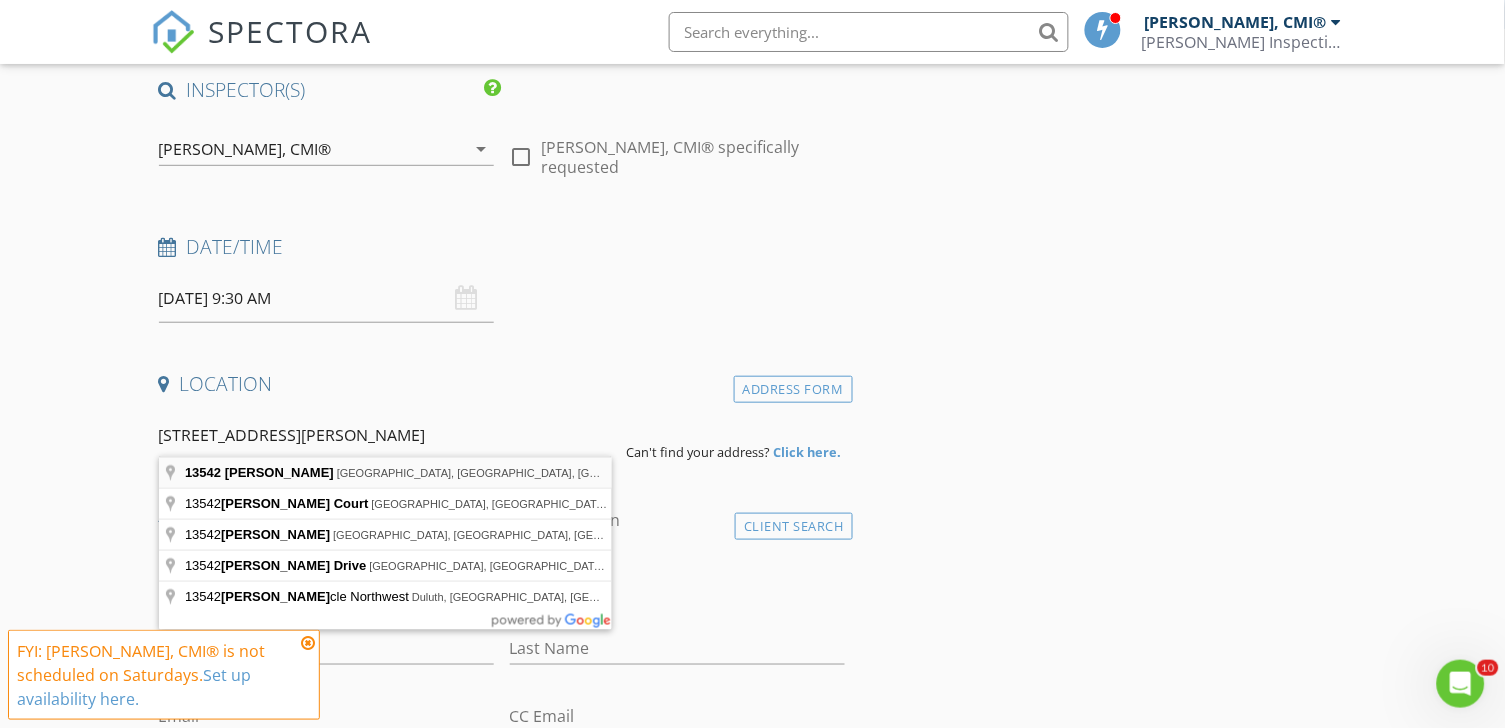 type on "13542 Norman Cir, Hudson, FL, USA" 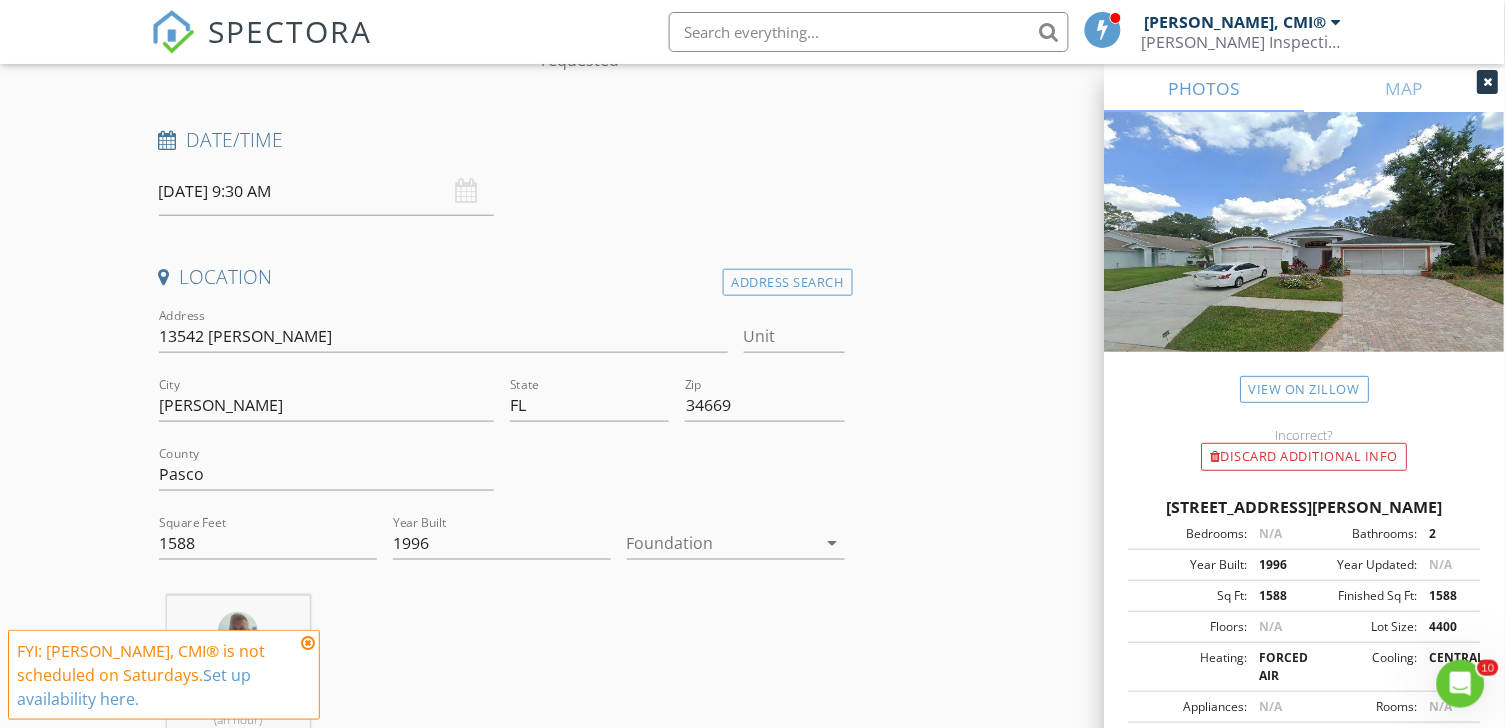 scroll, scrollTop: 312, scrollLeft: 0, axis: vertical 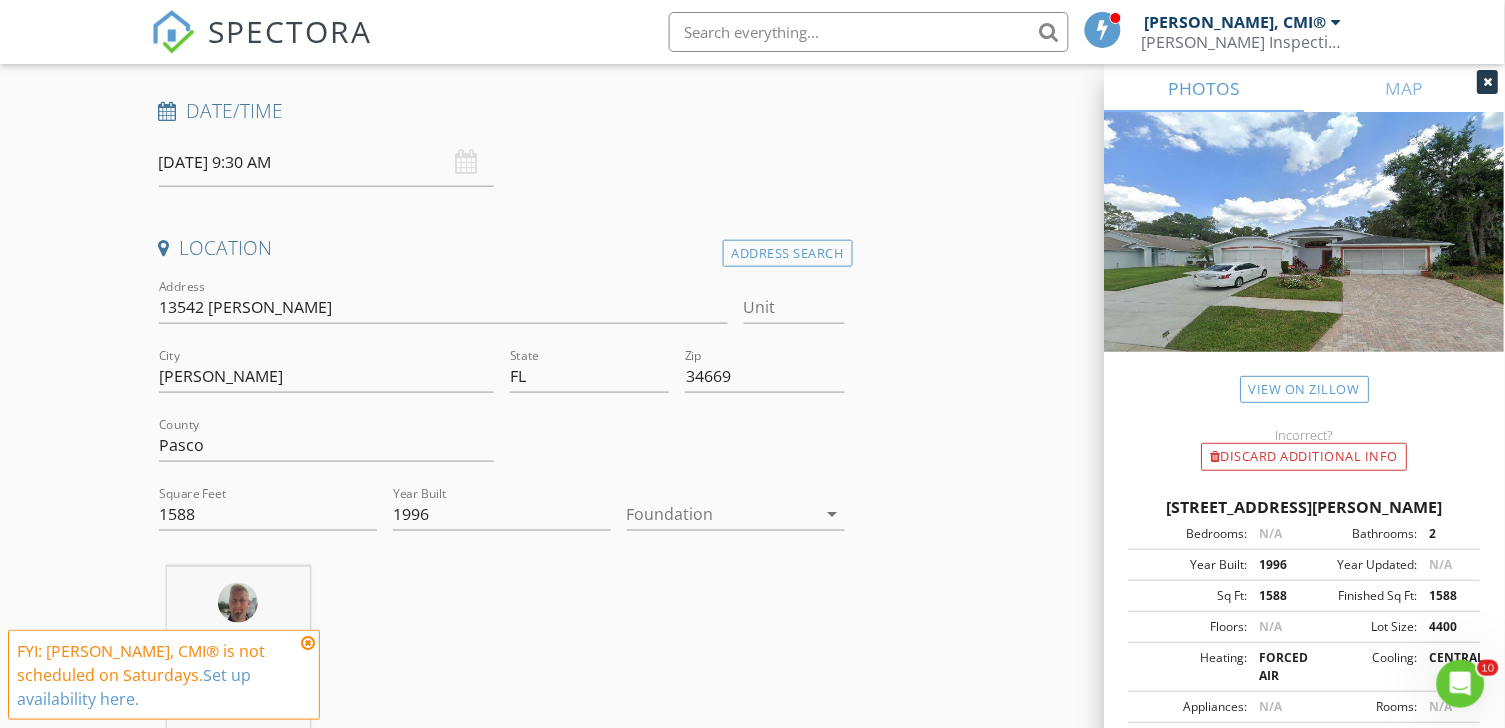 click at bounding box center [722, 514] 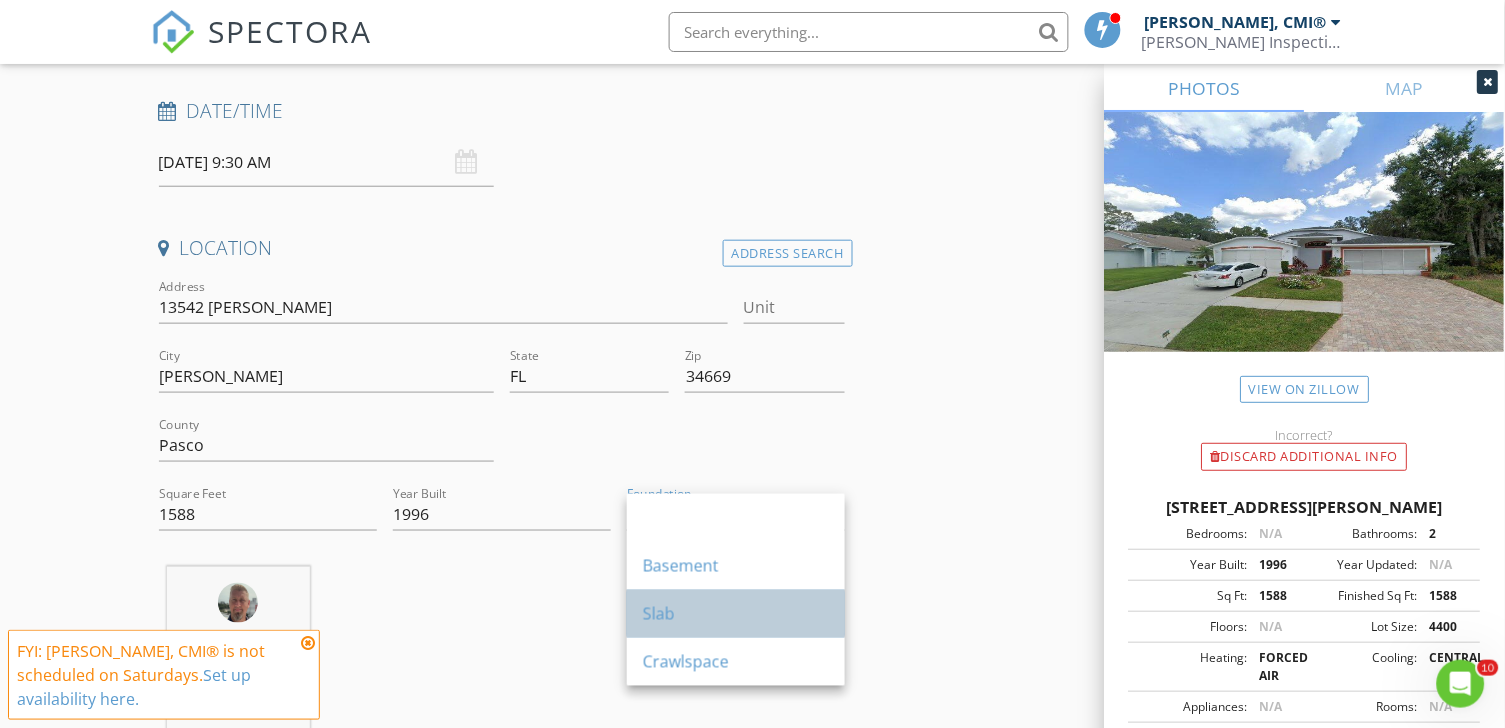 click on "Slab" at bounding box center [736, 614] 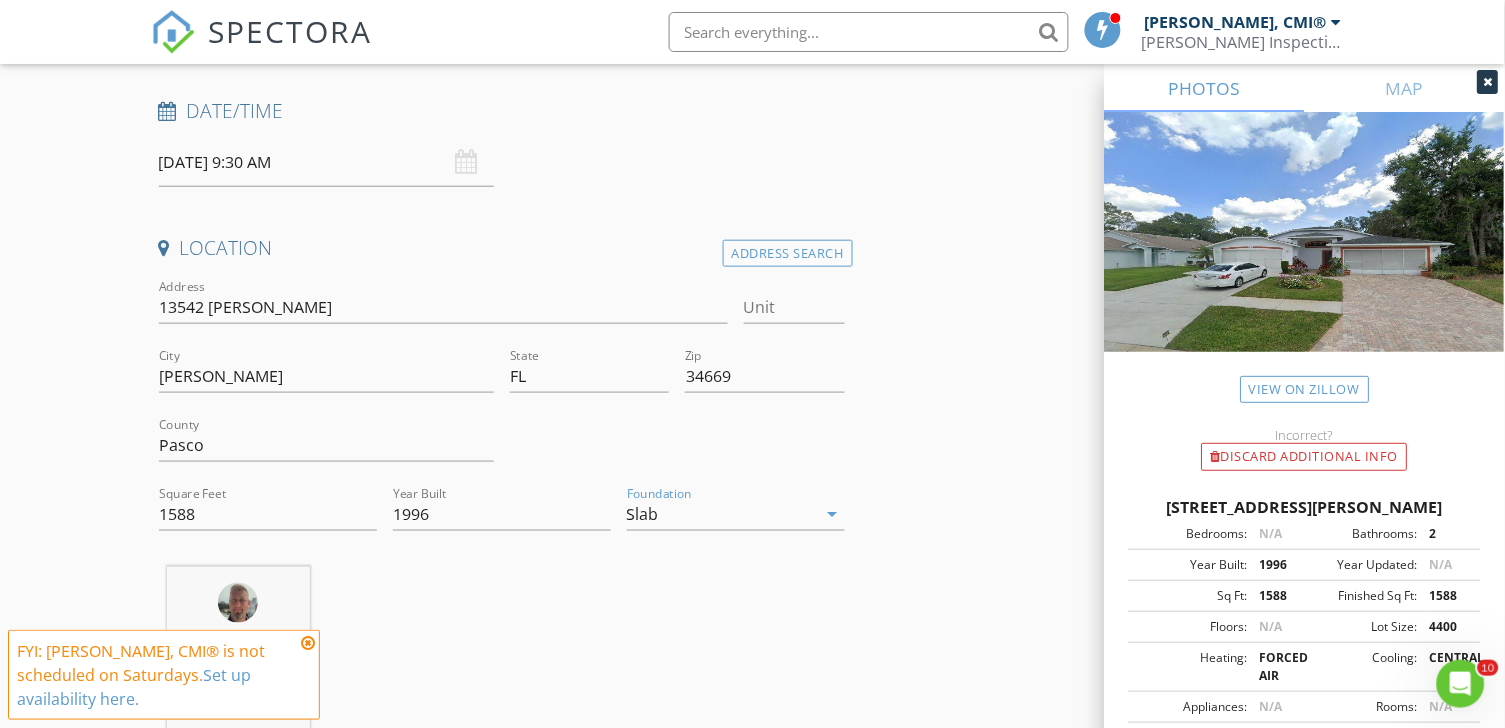 click at bounding box center [308, 643] 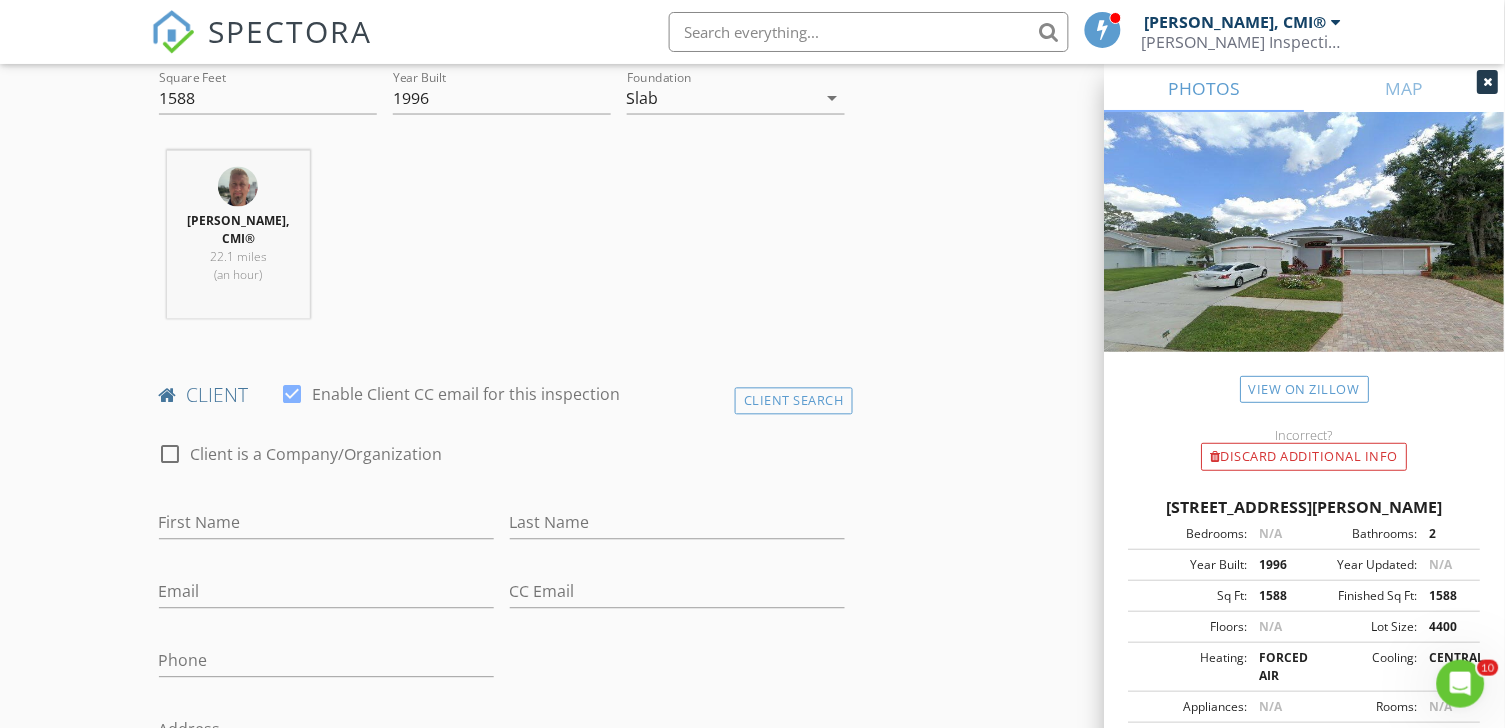 scroll, scrollTop: 730, scrollLeft: 0, axis: vertical 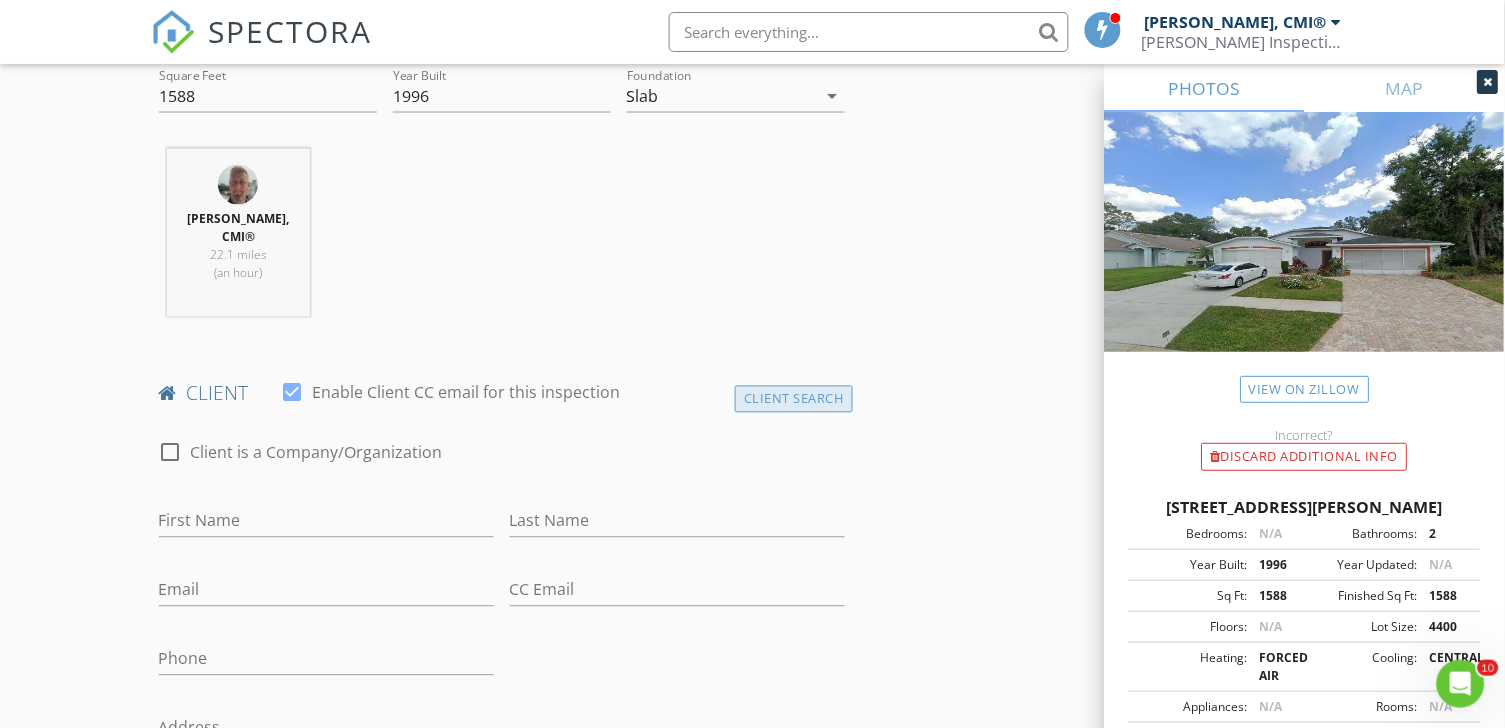 click on "Client Search" at bounding box center [794, 399] 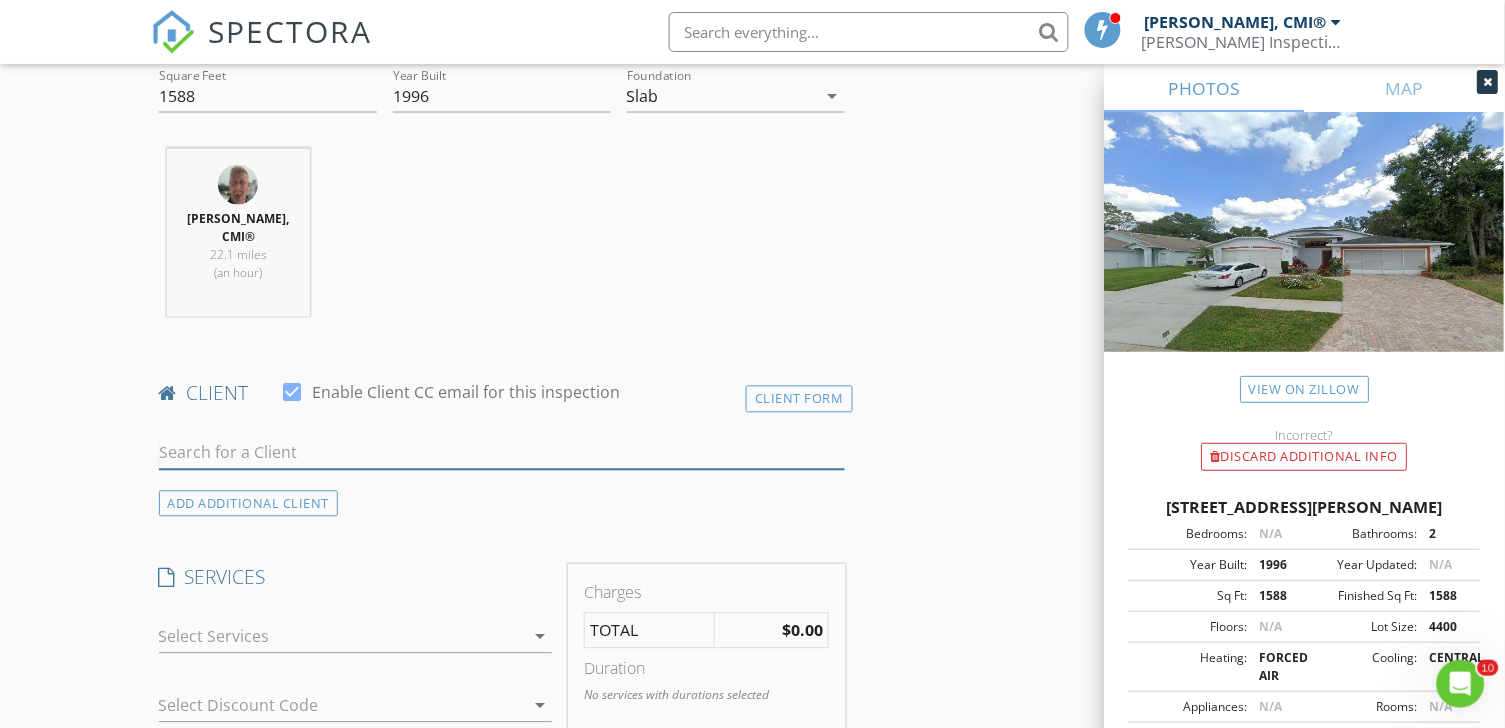 click at bounding box center [502, 453] 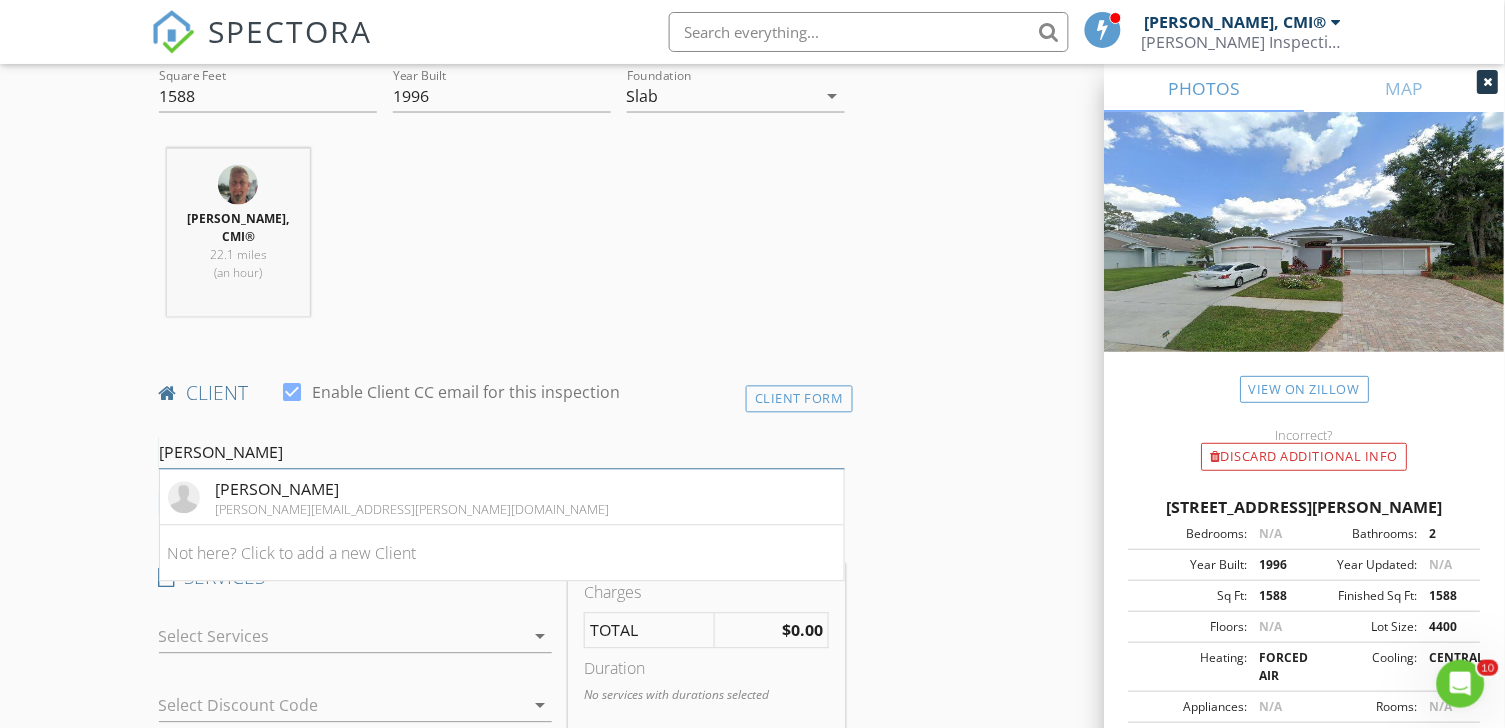 type on "Denny" 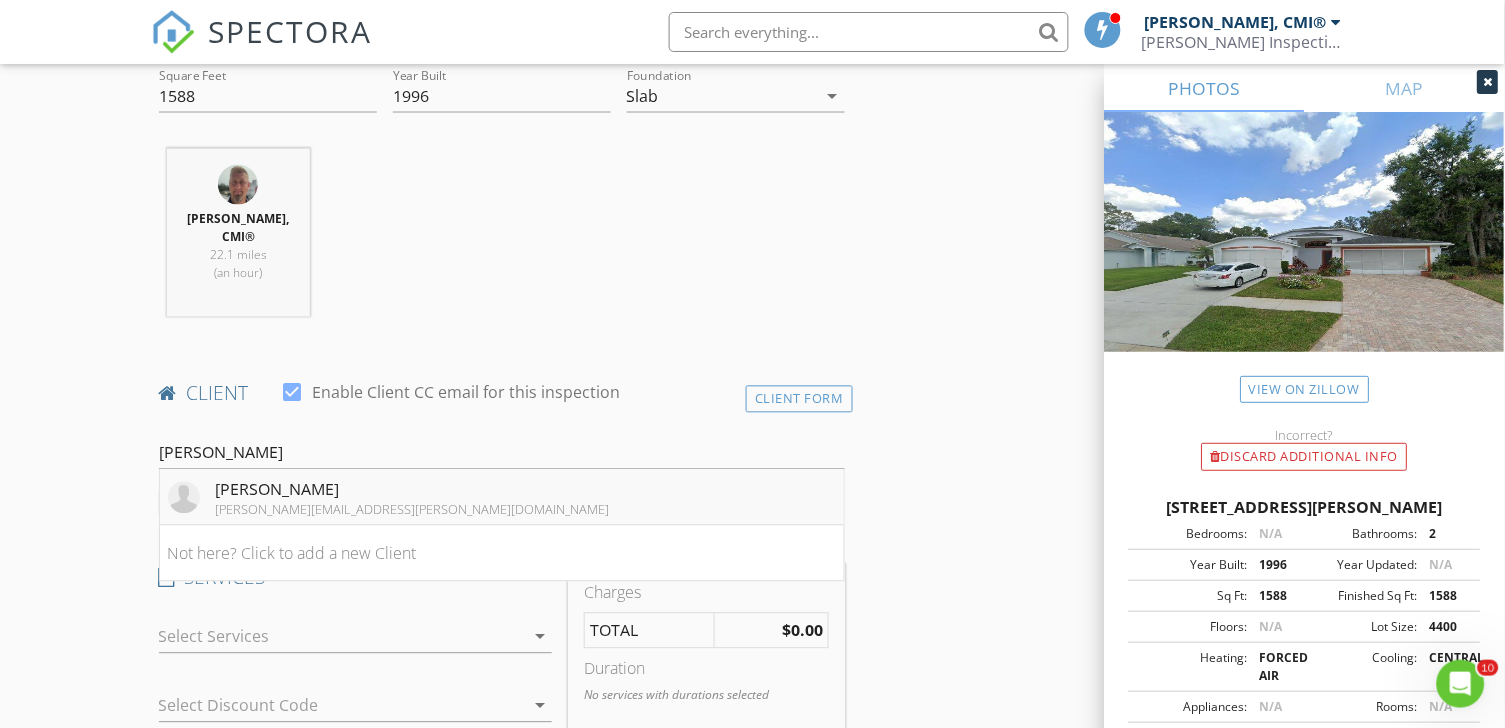 drag, startPoint x: 244, startPoint y: 441, endPoint x: 362, endPoint y: 491, distance: 128.15616 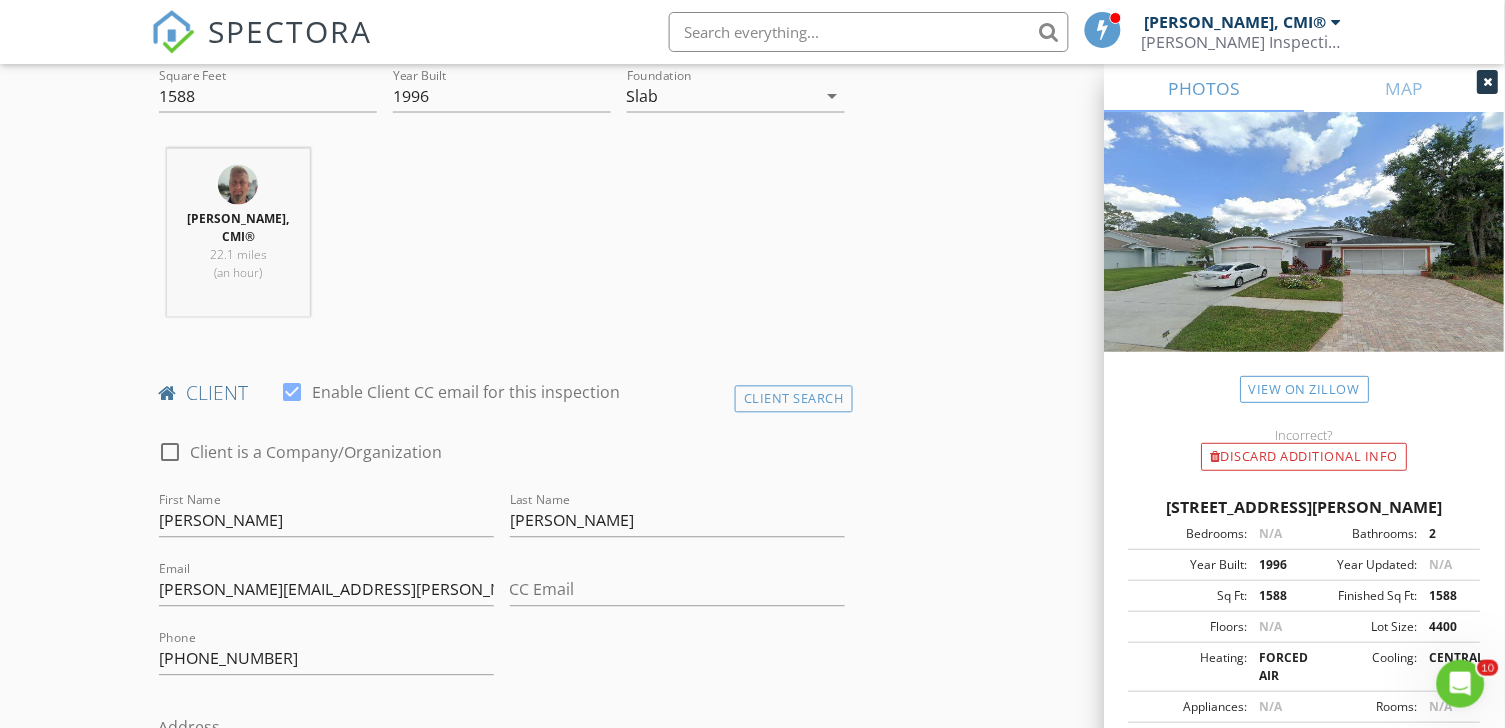 click on "INSPECTOR(S)
check_box   Clayton Bowman, CMI®   PRIMARY   Clayton Bowman, CMI® arrow_drop_down   check_box_outline_blank Clayton Bowman, CMI® specifically requested
Date/Time
07/12/2025 9:30 AM
Location
Address Search       Address 13542 Norman Cir   Unit   City Hudson   State FL   Zip 34669   County Pasco     Square Feet 1588   Year Built 1996   Foundation Slab arrow_drop_down     Clayton Bowman, CMI®     22.1 miles     (an hour)
client
check_box Enable Client CC email for this inspection   Client Search     check_box_outline_blank Client is a Company/Organization     First Name Doug   Last Name Denney   Email doug.denney@gmail.com   CC Email   Phone 727-418-4292   Address   City   State   Zip       Notes   Private Notes
ADD ADDITIONAL client
SERVICES" at bounding box center (753, 1230) 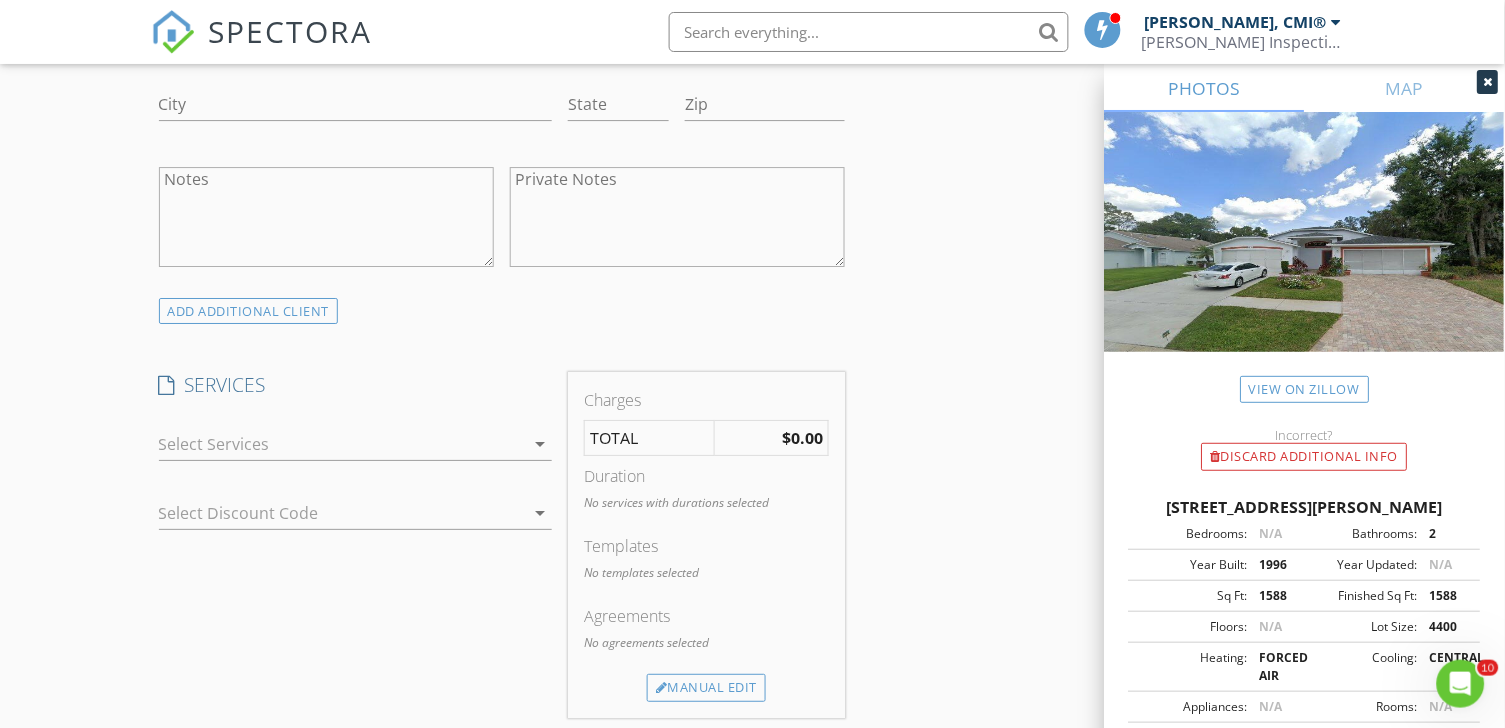 scroll, scrollTop: 1435, scrollLeft: 0, axis: vertical 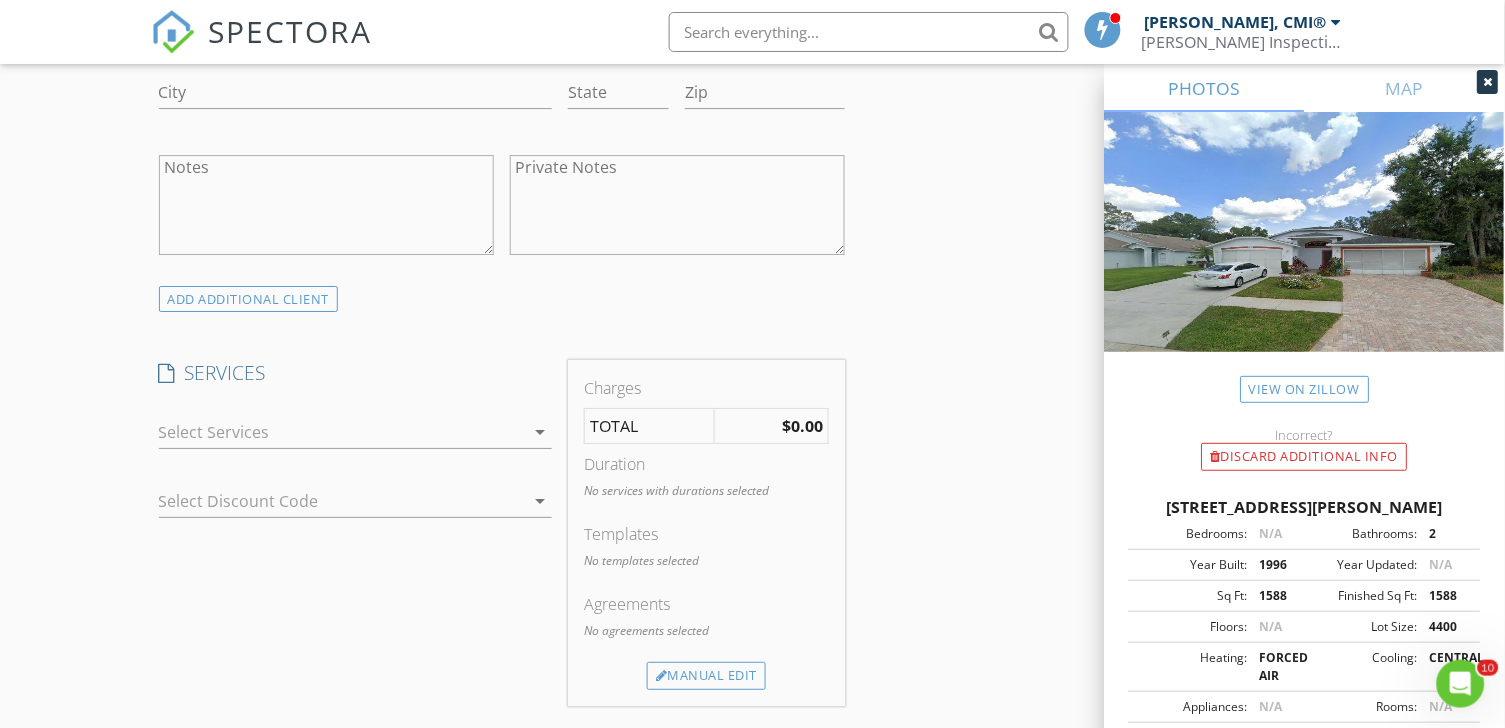 click on "arrow_drop_down" at bounding box center (540, 432) 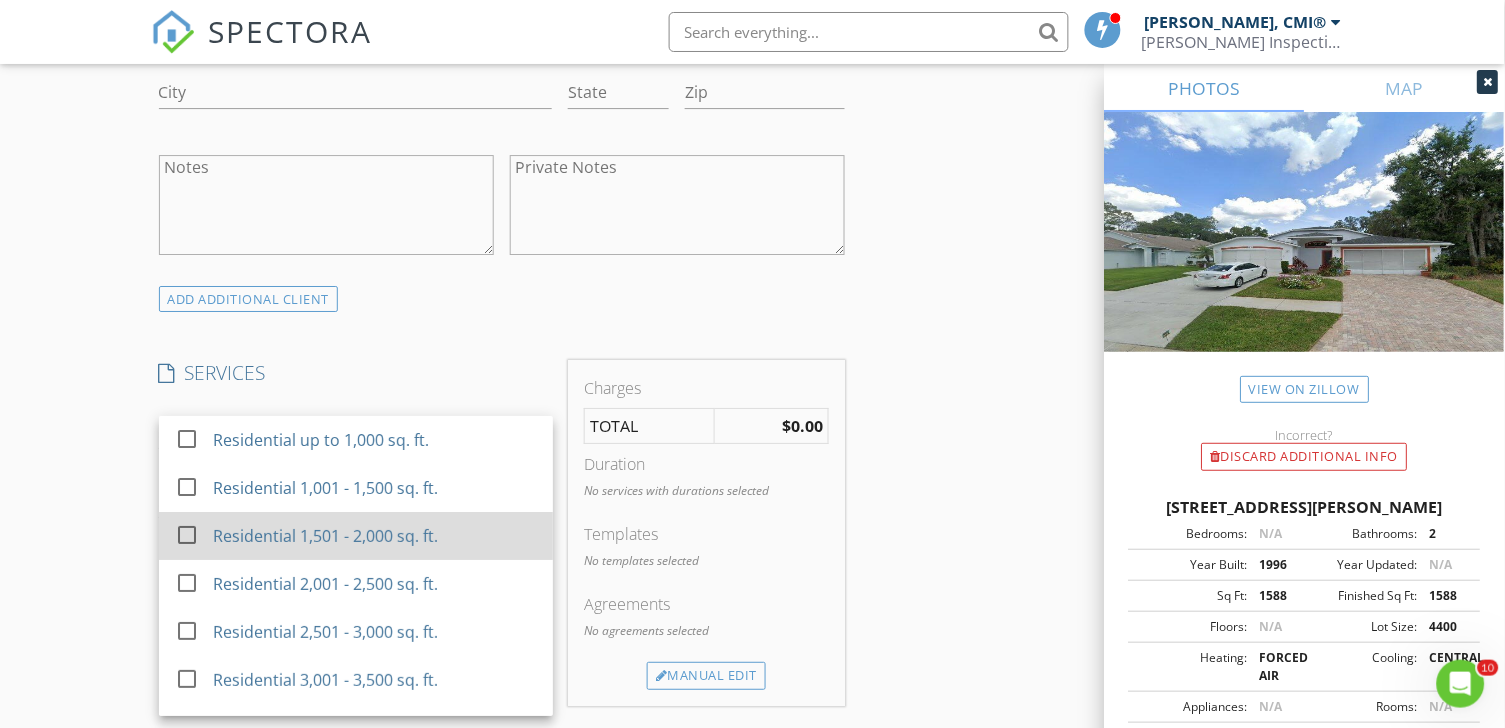 click on "Residential 1,501 - 2,000 sq. ft." at bounding box center [375, 536] 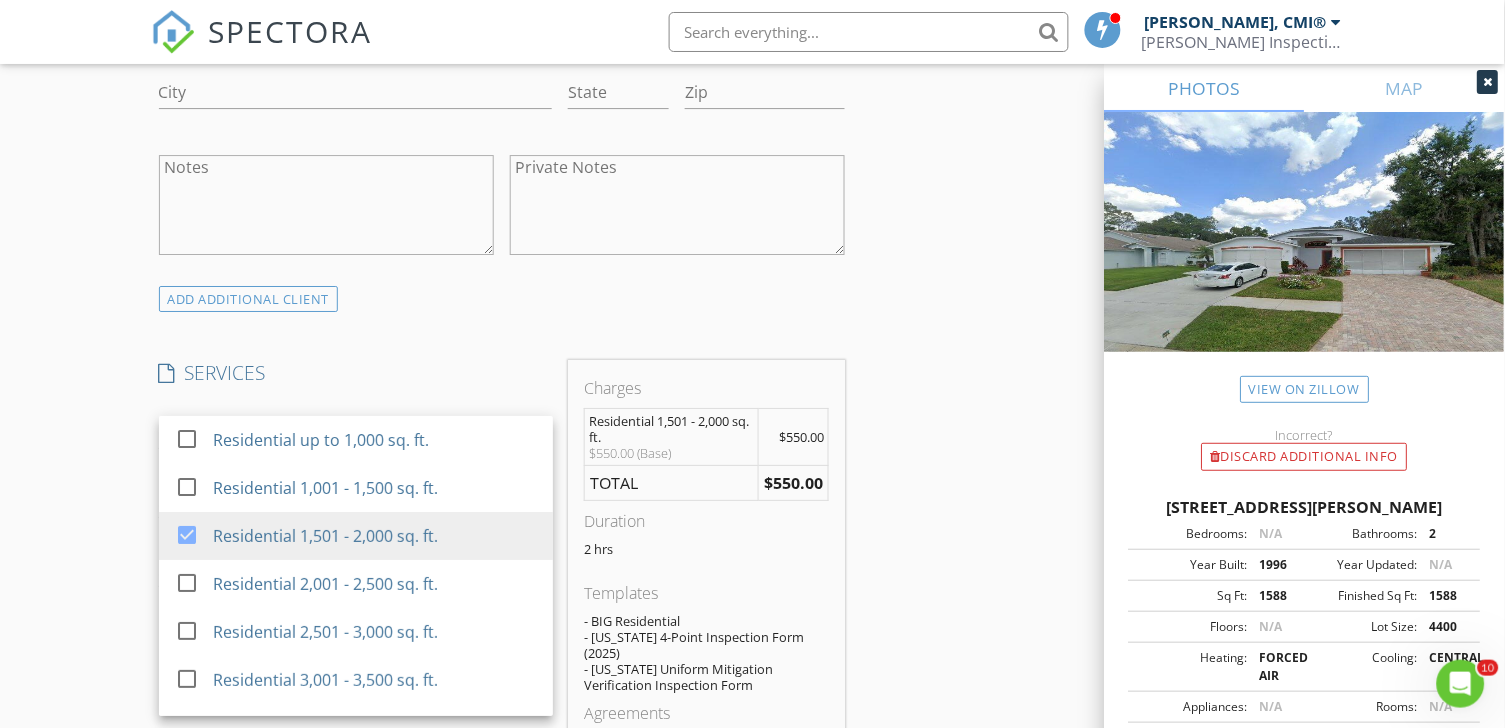 click on "INSPECTOR(S)
check_box   Clayton Bowman, CMI®   PRIMARY   Clayton Bowman, CMI® arrow_drop_down   check_box_outline_blank Clayton Bowman, CMI® specifically requested
Date/Time
07/12/2025 9:30 AM
Location
Address Search       Address 13542 Norman Cir   Unit   City Hudson   State FL   Zip 34669   County Pasco     Square Feet 1588   Year Built 1996   Foundation Slab arrow_drop_down     Clayton Bowman, CMI®     22.1 miles     (an hour)
client
check_box Enable Client CC email for this inspection   Client Search     check_box_outline_blank Client is a Company/Organization     First Name Doug   Last Name Denney   Email doug.denney@gmail.com   CC Email   Phone 727-418-4292   Address   City   State   Zip       Notes   Private Notes
ADD ADDITIONAL client
SERVICES
check_box" at bounding box center (753, 573) 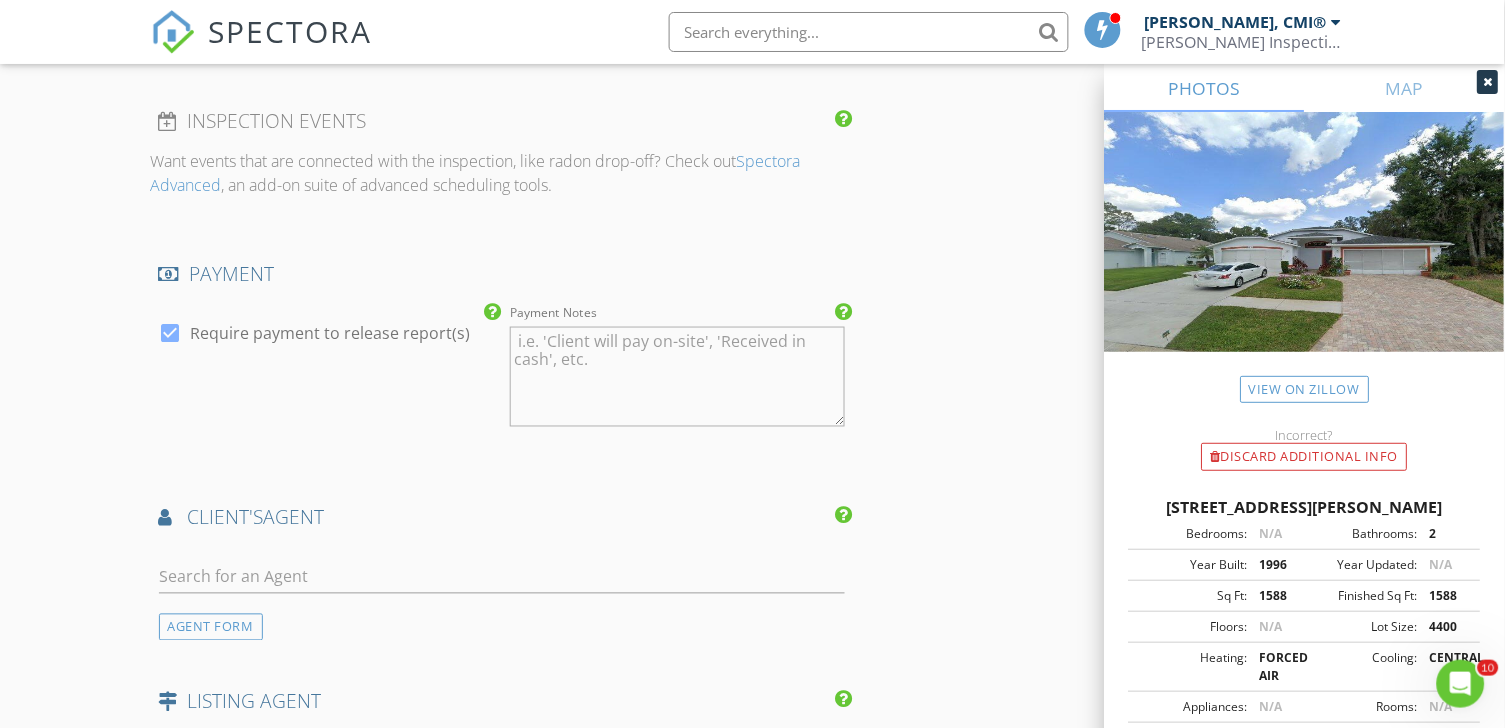 scroll, scrollTop: 2211, scrollLeft: 0, axis: vertical 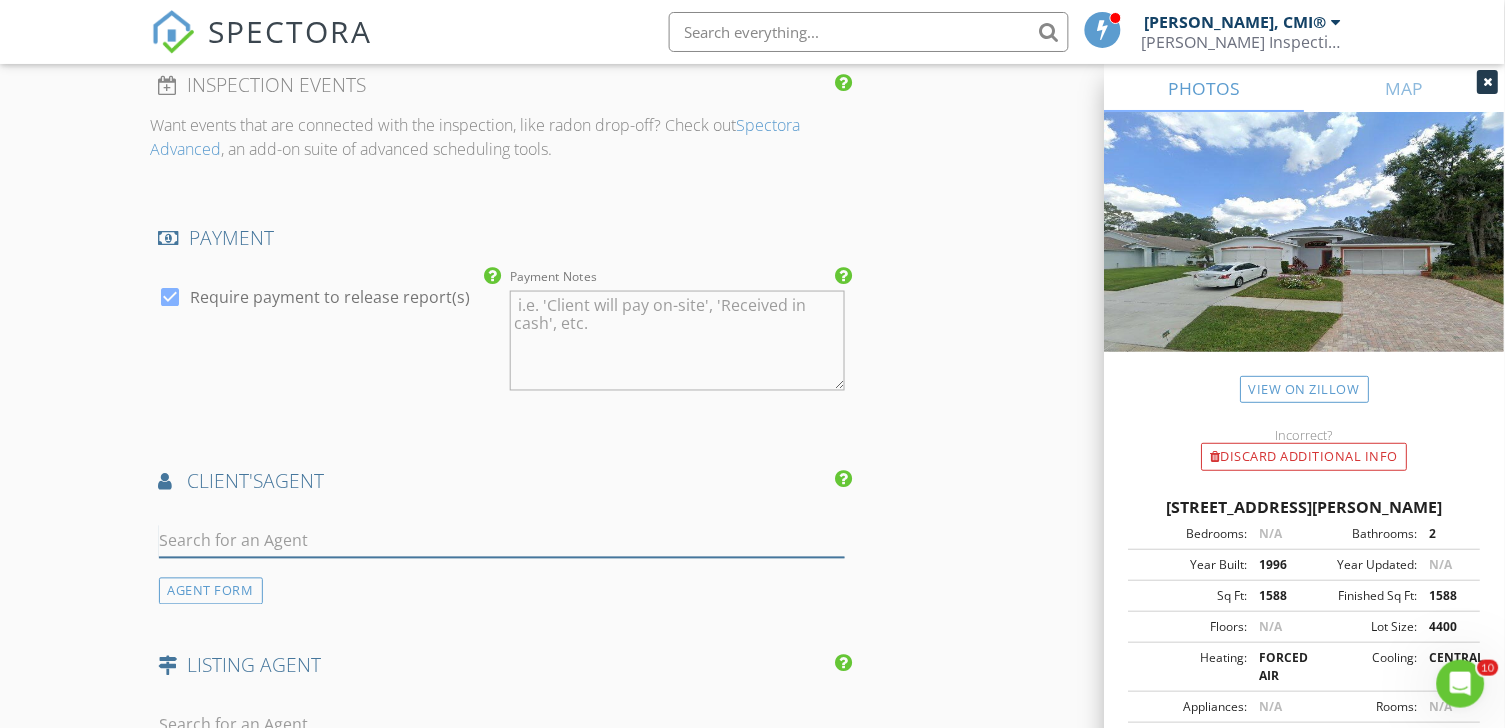 click at bounding box center (502, 541) 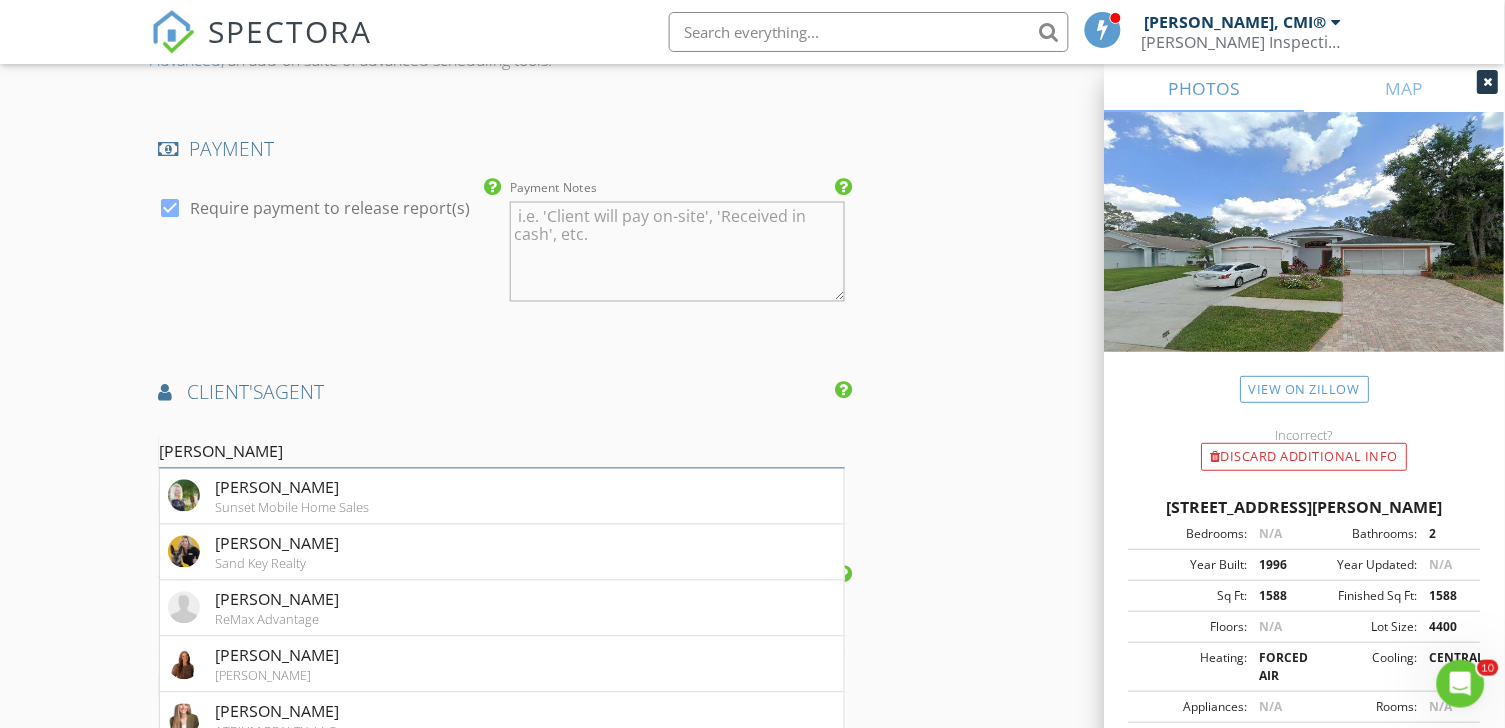 scroll, scrollTop: 2322, scrollLeft: 0, axis: vertical 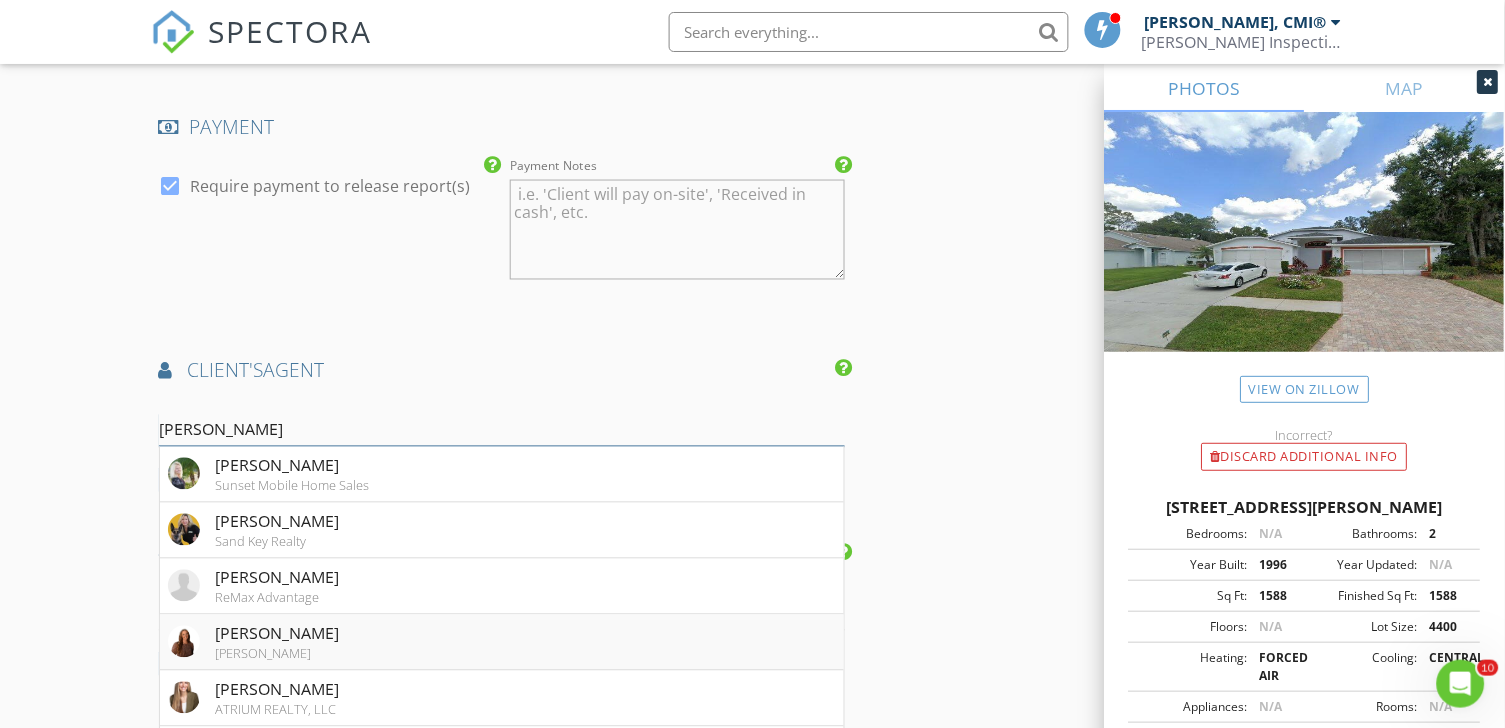 type on "[PERSON_NAME]" 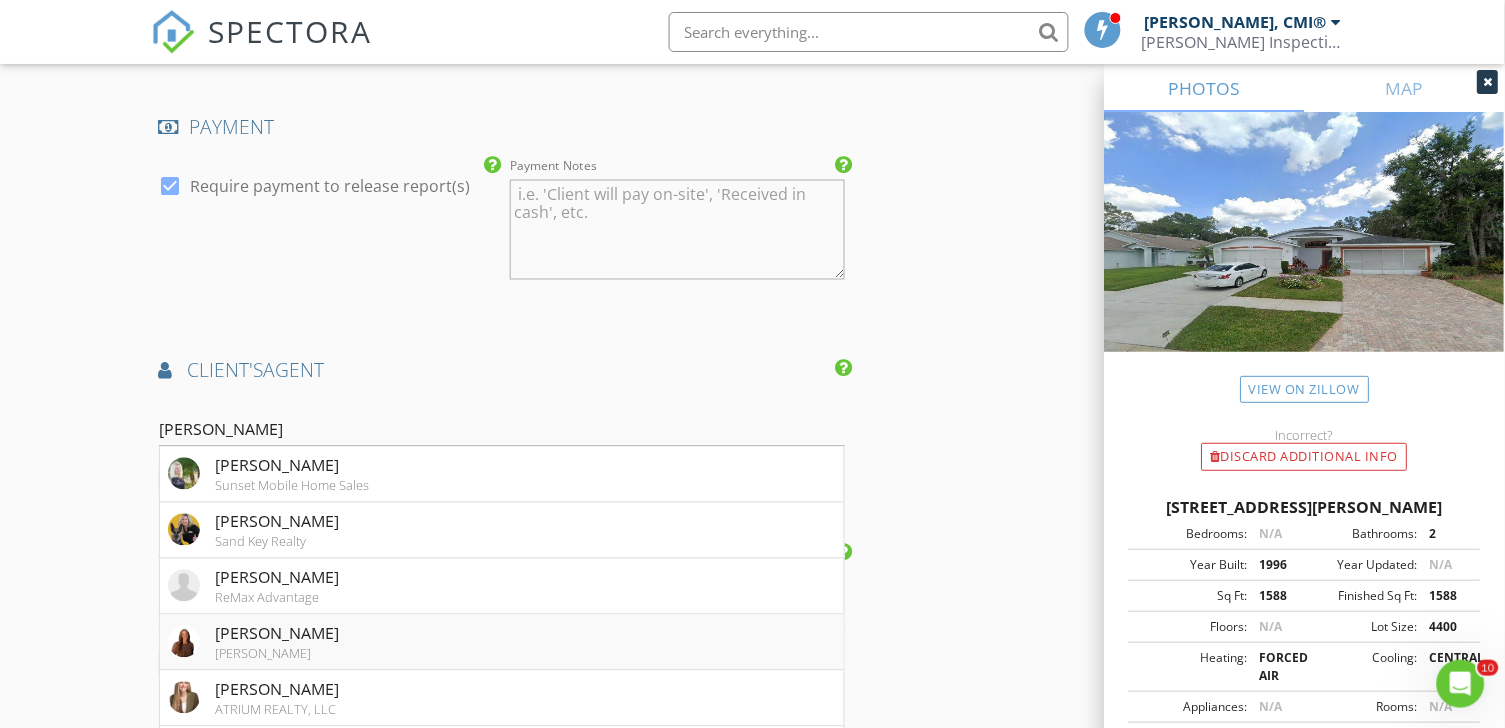 click on "[PERSON_NAME]" at bounding box center (278, 634) 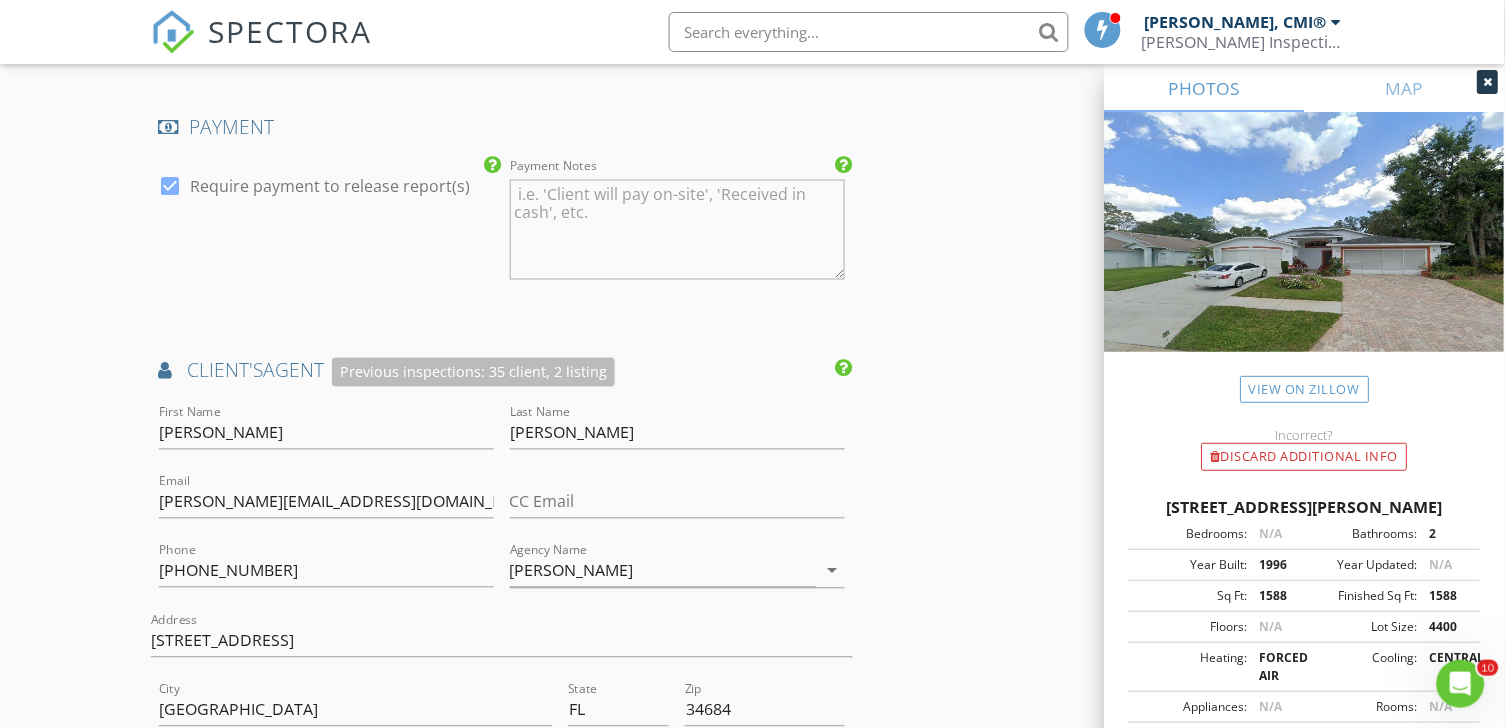 click on "INSPECTOR(S)
check_box   Clayton Bowman, CMI®   PRIMARY   Clayton Bowman, CMI® arrow_drop_down   check_box_outline_blank Clayton Bowman, CMI® specifically requested
Date/Time
07/12/2025 9:30 AM
Location
Address Search       Address 13542 Norman Cir   Unit   City Hudson   State FL   Zip 34669   County Pasco     Square Feet 1588   Year Built 1996   Foundation Slab arrow_drop_down     Clayton Bowman, CMI®     22.1 miles     (an hour)
client
check_box Enable Client CC email for this inspection   Client Search     check_box_outline_blank Client is a Company/Organization     First Name Doug   Last Name Denney   Email doug.denney@gmail.com   CC Email   Phone 727-418-4292   Address   City   State   Zip       Notes   Private Notes
ADD ADDITIONAL client
SERVICES
check_box" at bounding box center (753, -18) 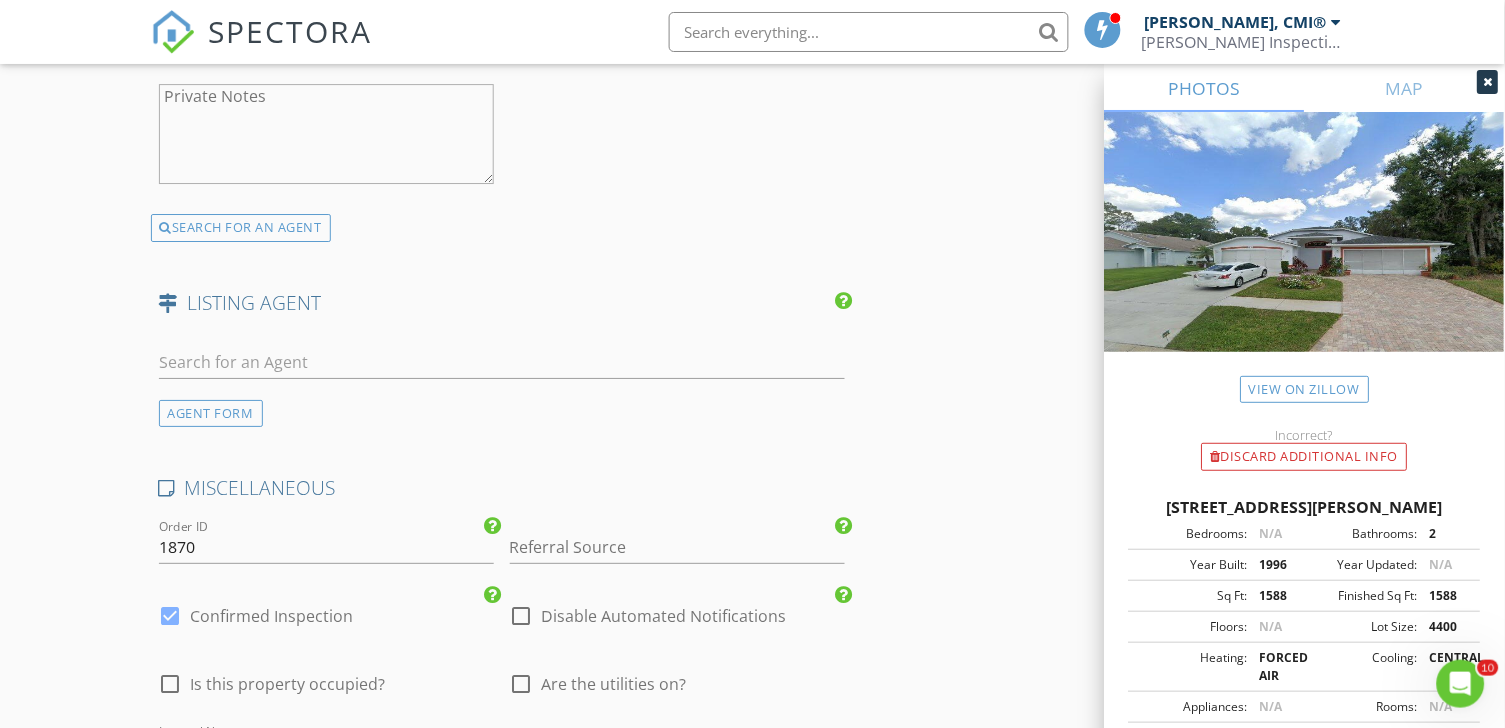 scroll, scrollTop: 3181, scrollLeft: 0, axis: vertical 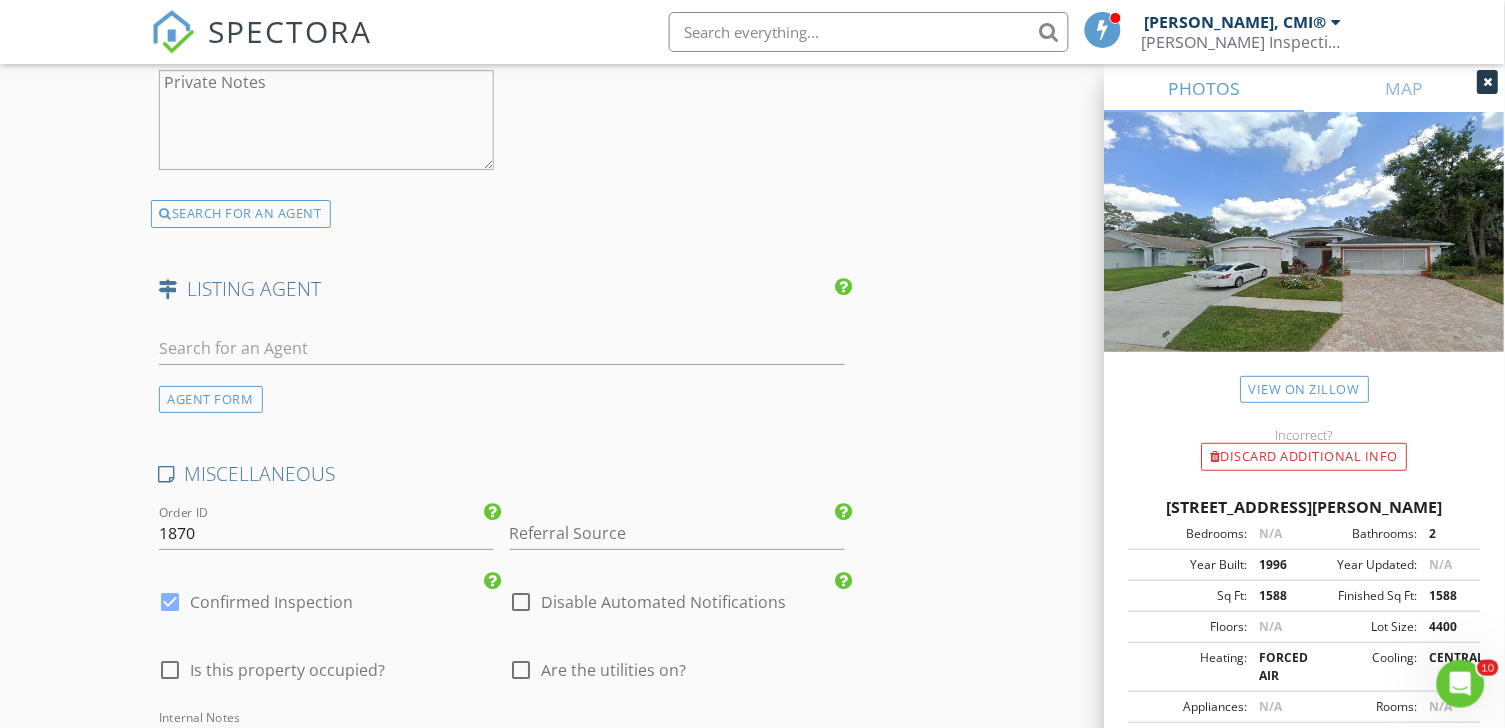 click at bounding box center [522, 602] 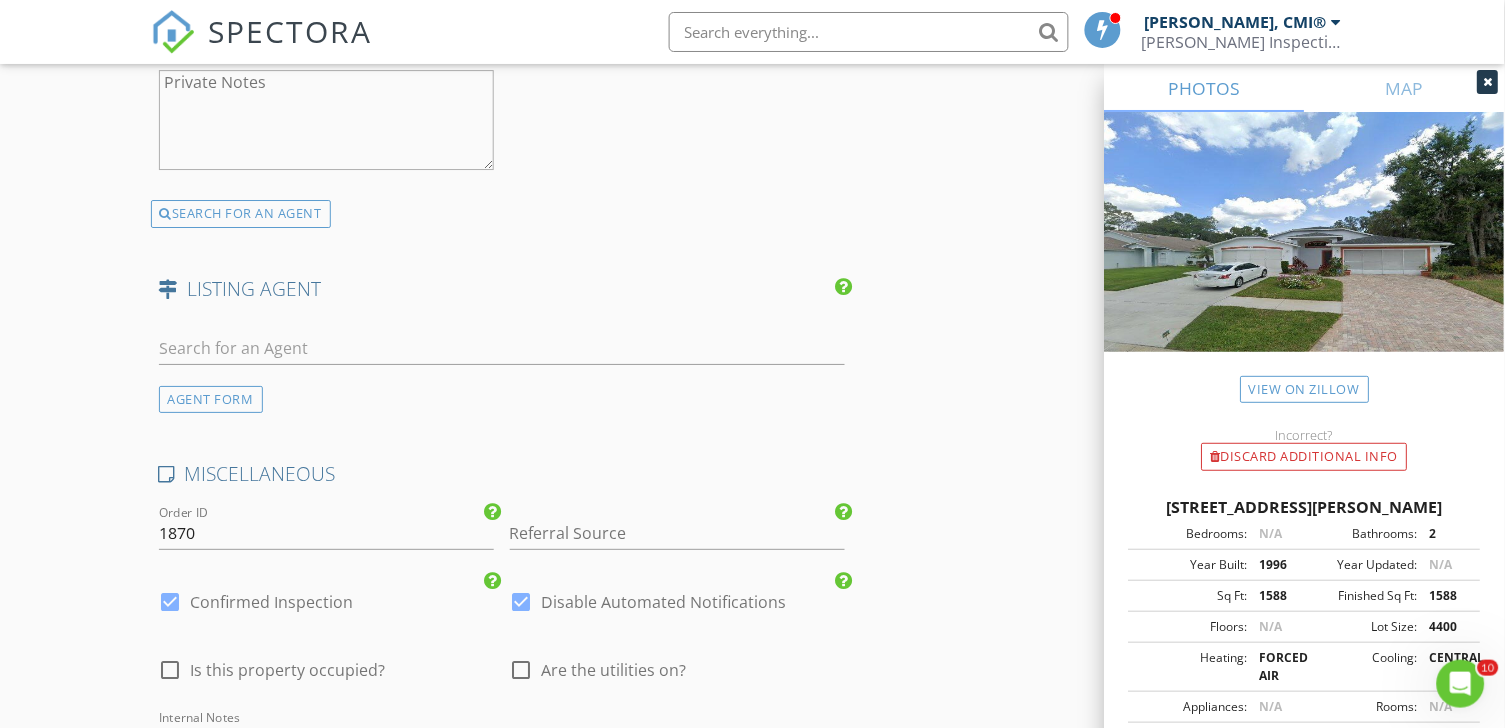 click at bounding box center (522, 670) 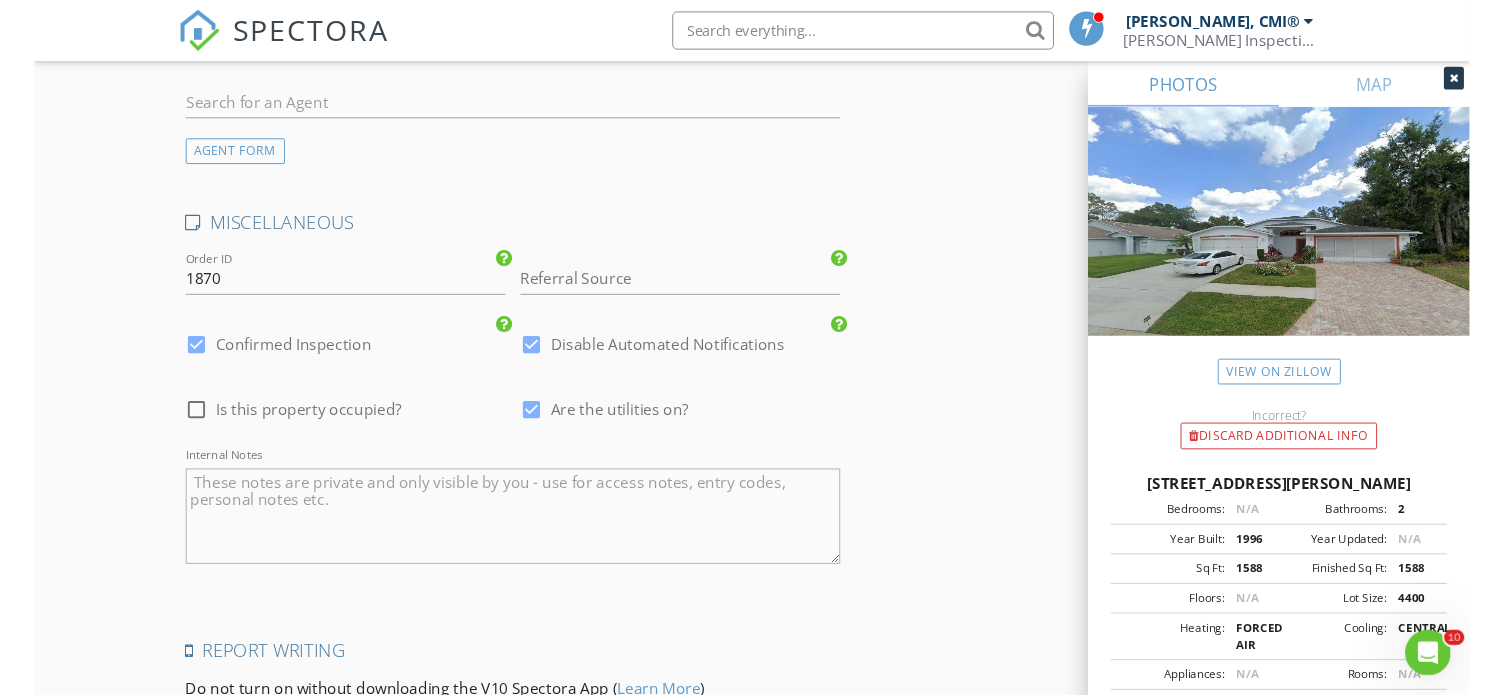 scroll, scrollTop: 3444, scrollLeft: 0, axis: vertical 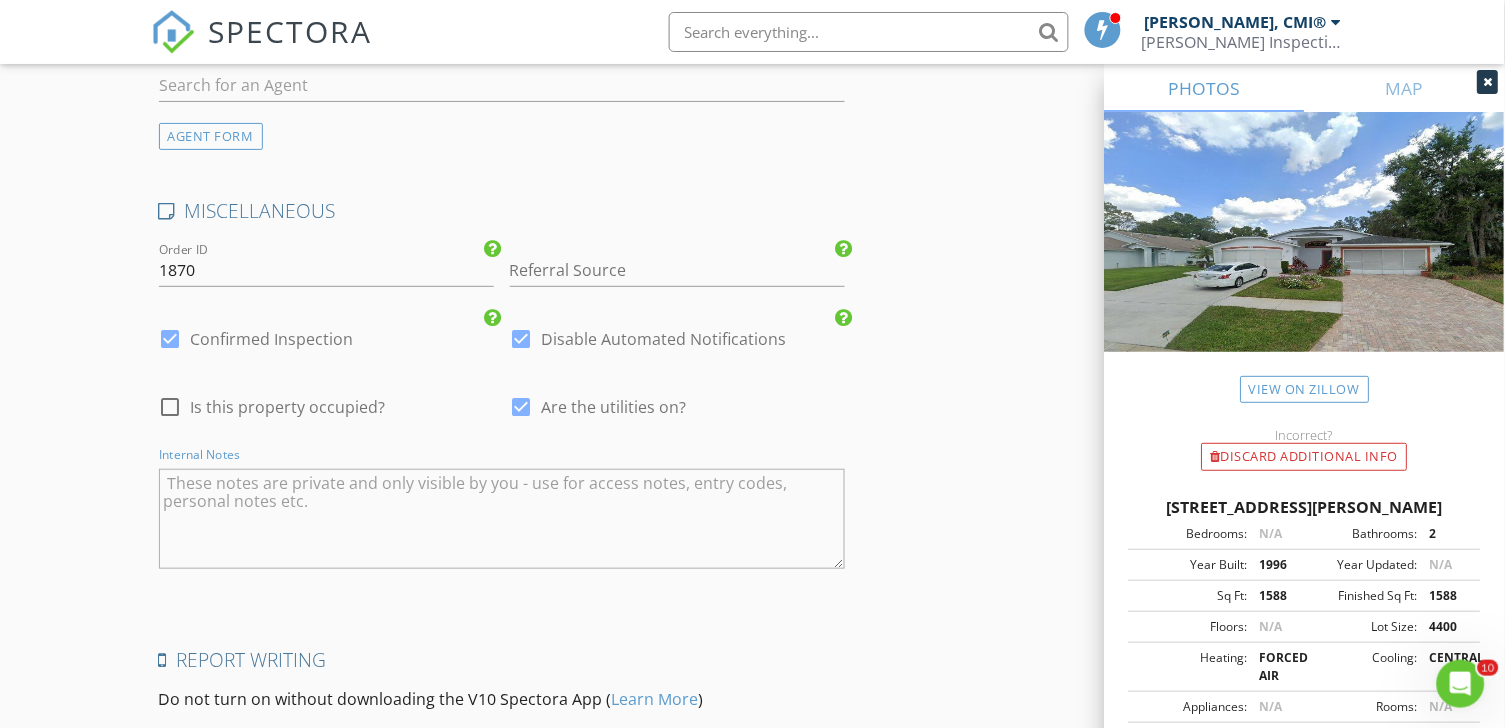 click at bounding box center (502, 519) 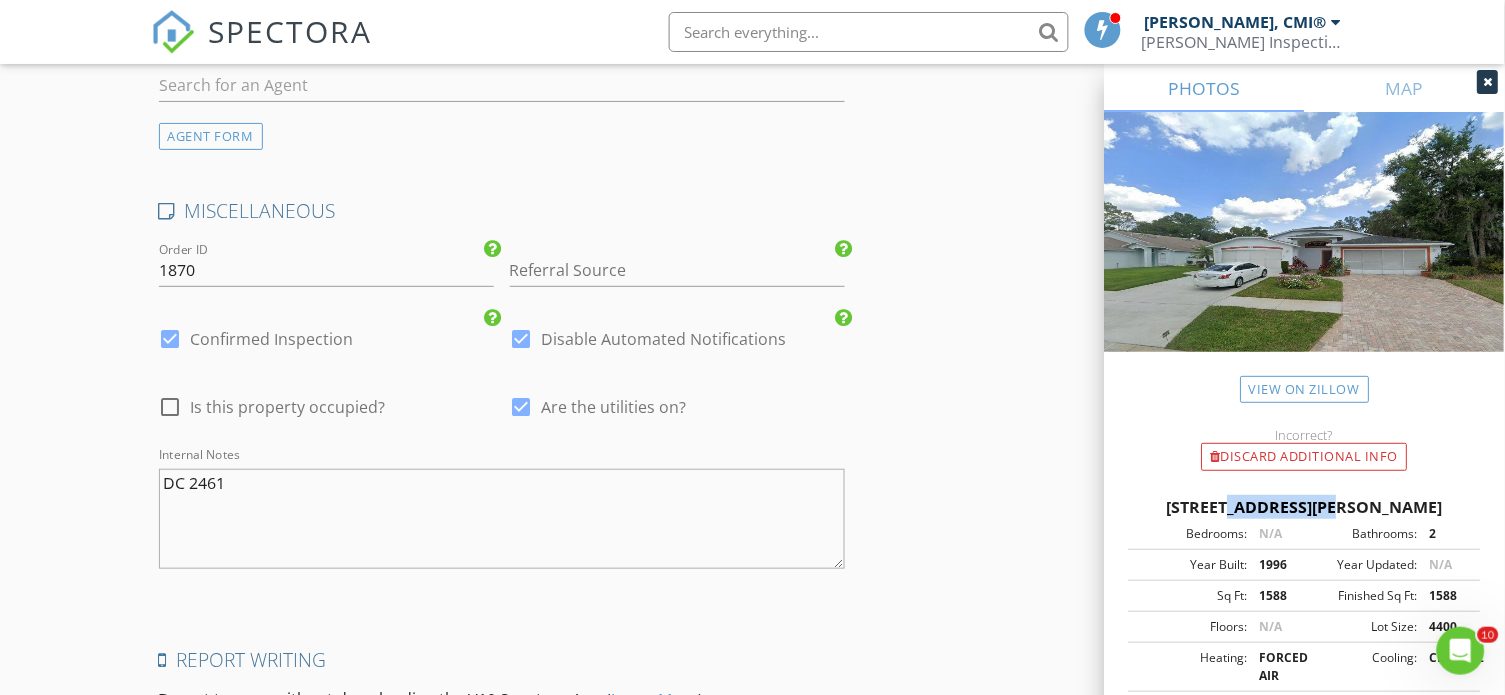 drag, startPoint x: 1150, startPoint y: 507, endPoint x: 1278, endPoint y: 505, distance: 128.01562 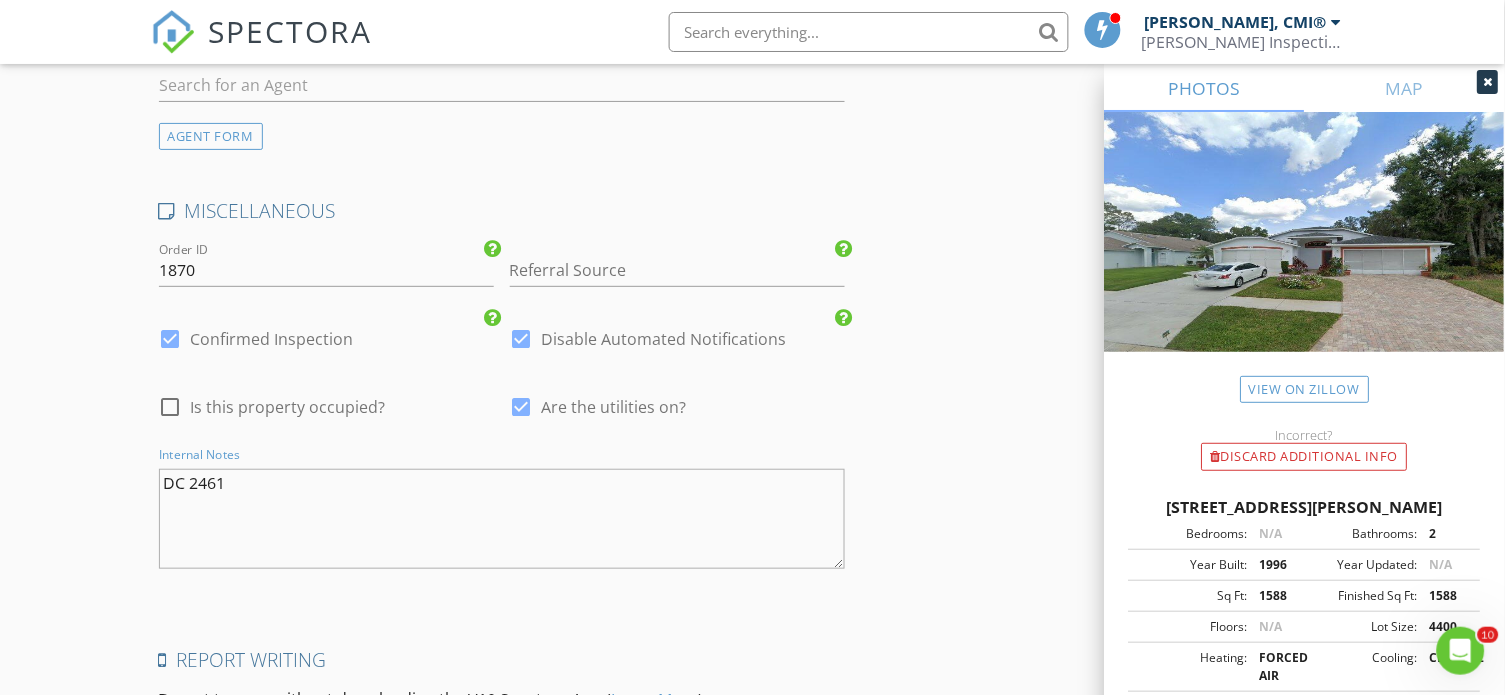 click on "DC 2461" at bounding box center (502, 519) 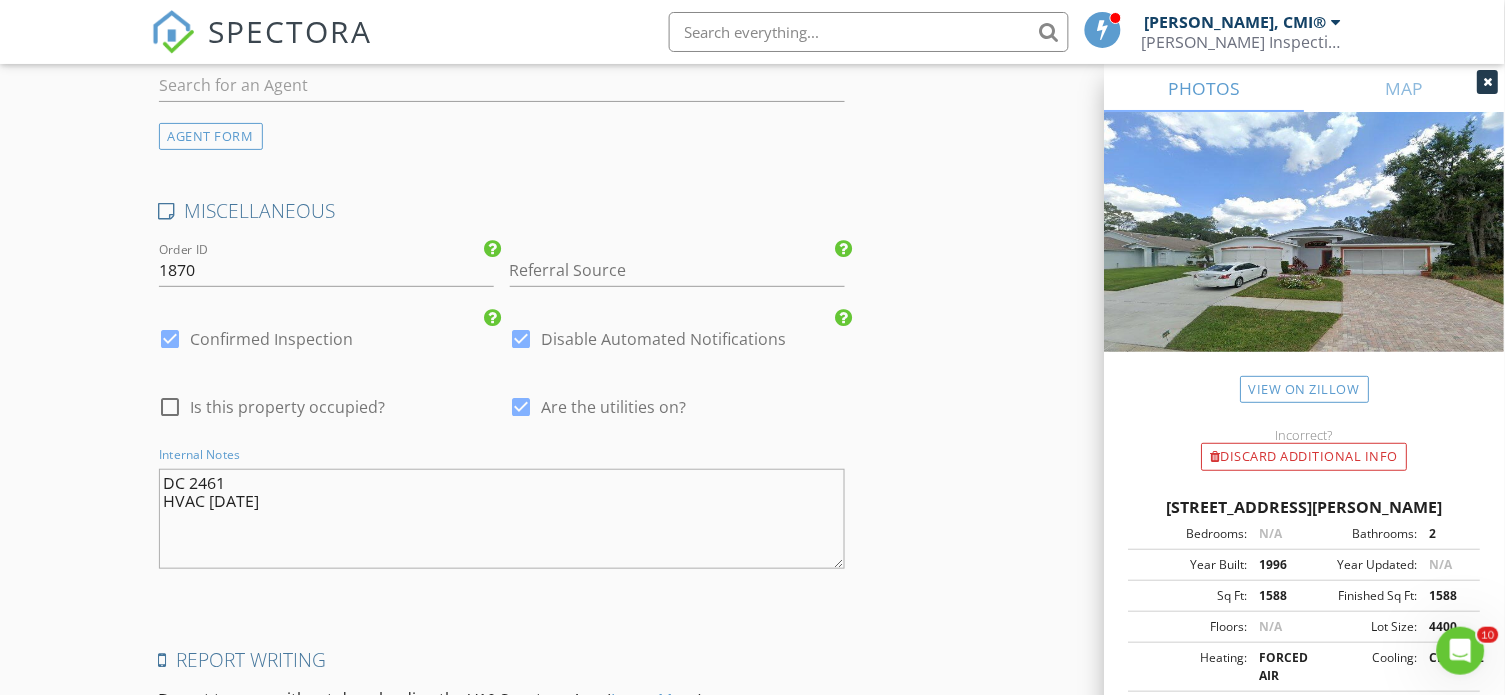 paste on "16M05286" 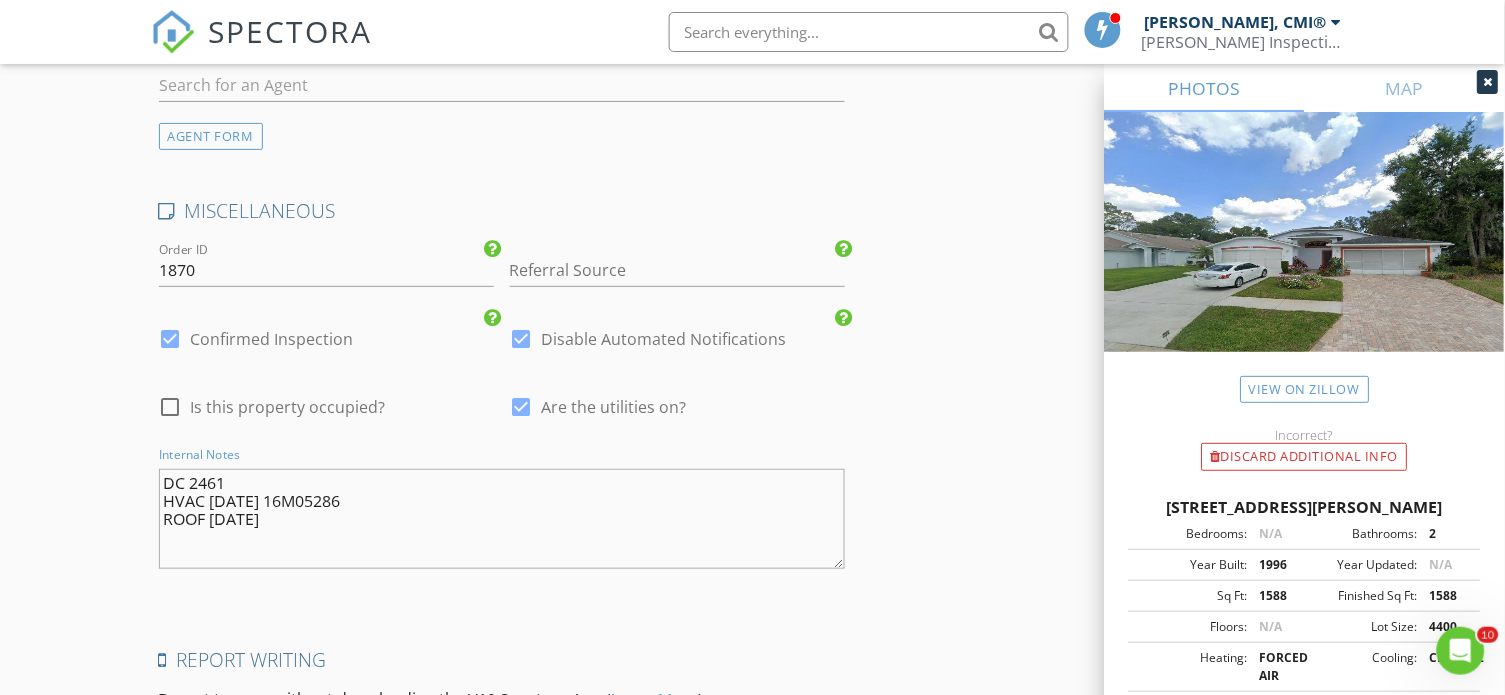 paste on "739069" 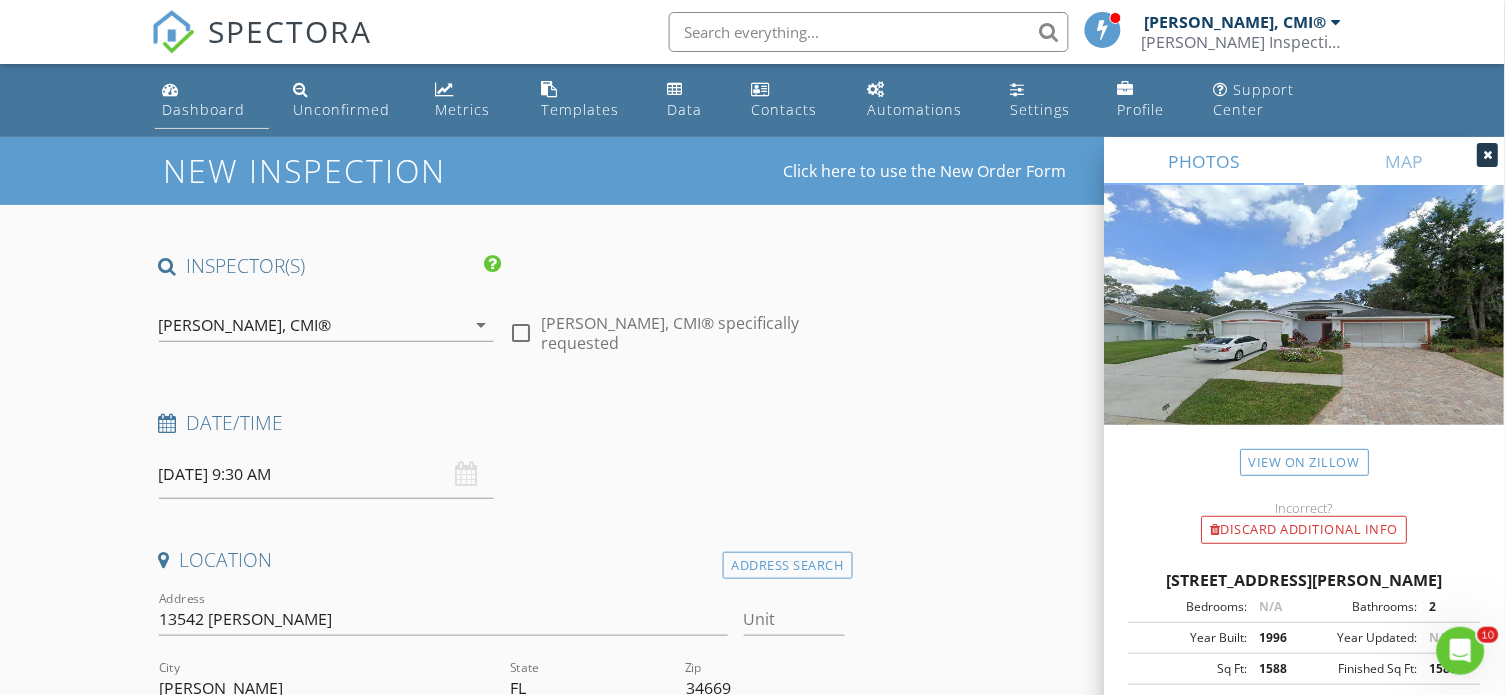 scroll, scrollTop: 0, scrollLeft: 0, axis: both 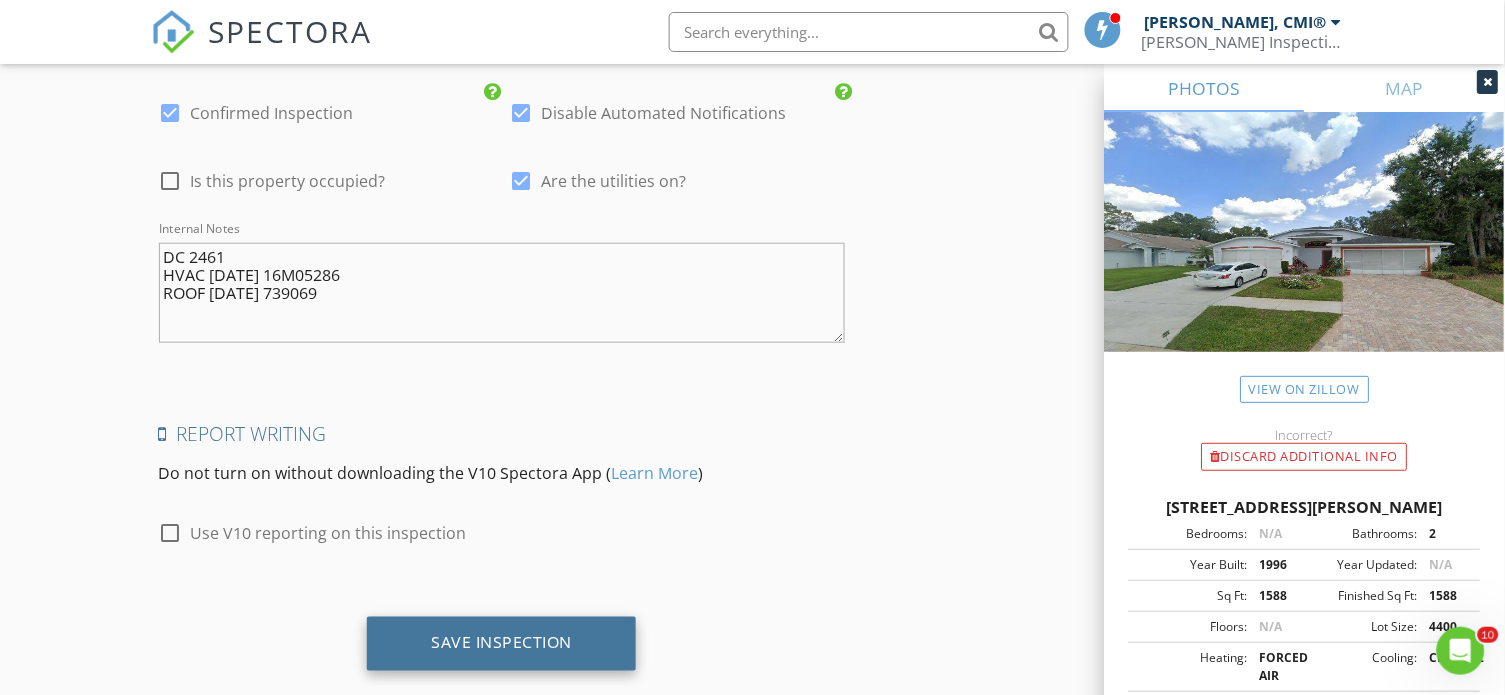 click on "Save Inspection" at bounding box center [501, 643] 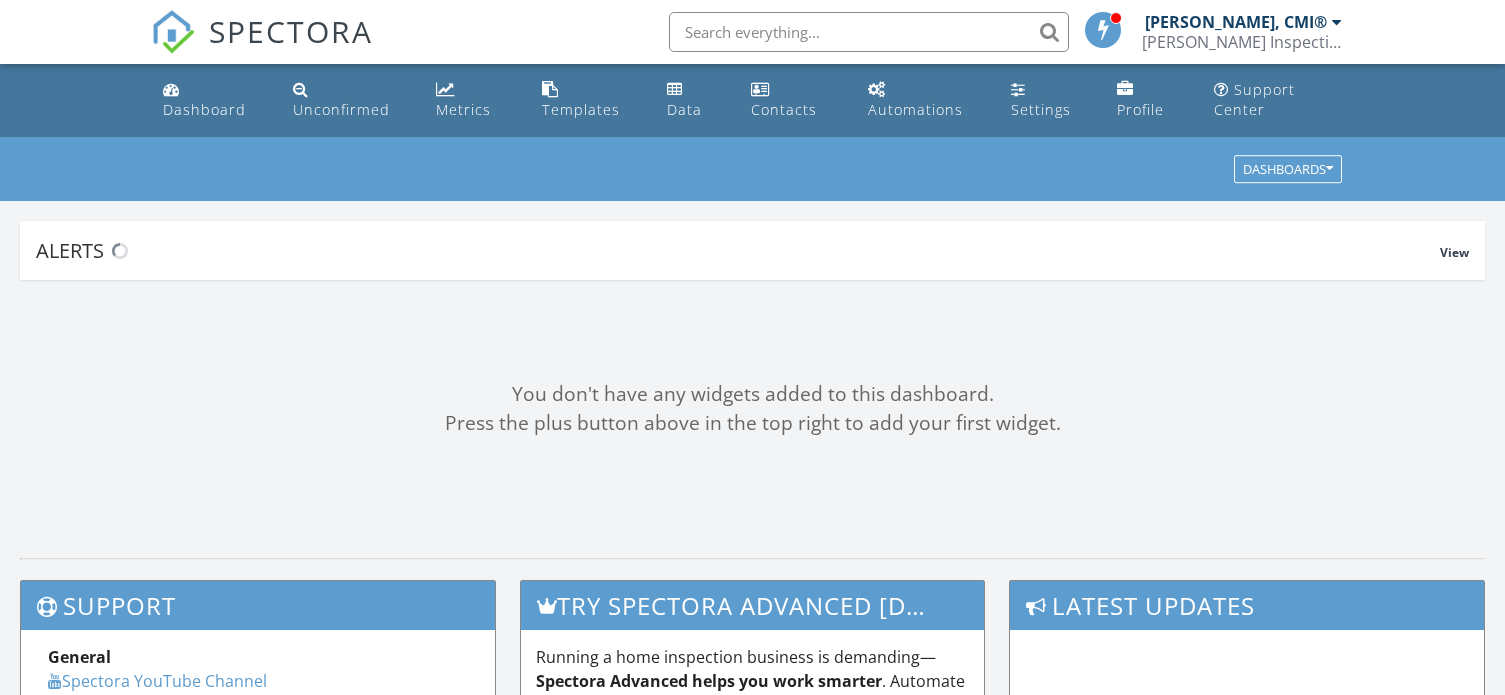 click at bounding box center (869, 32) 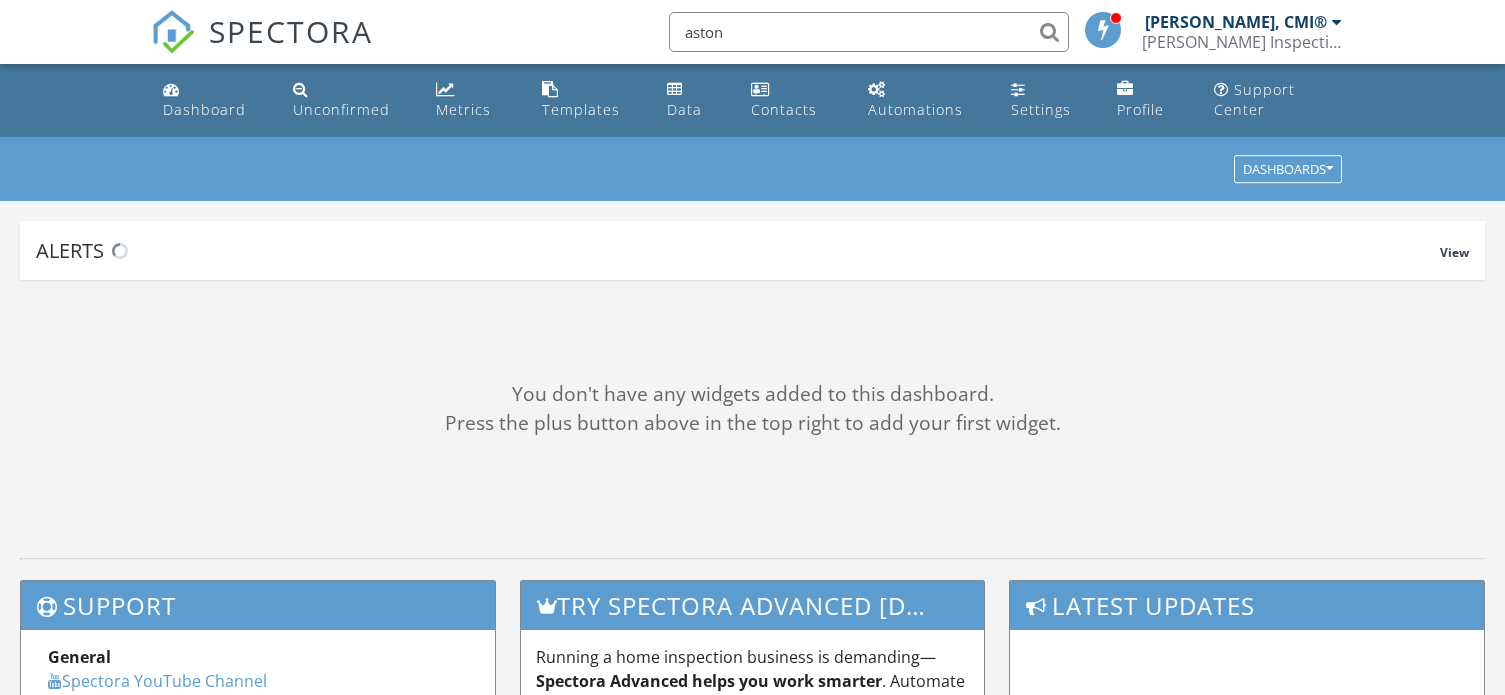 scroll, scrollTop: 0, scrollLeft: 0, axis: both 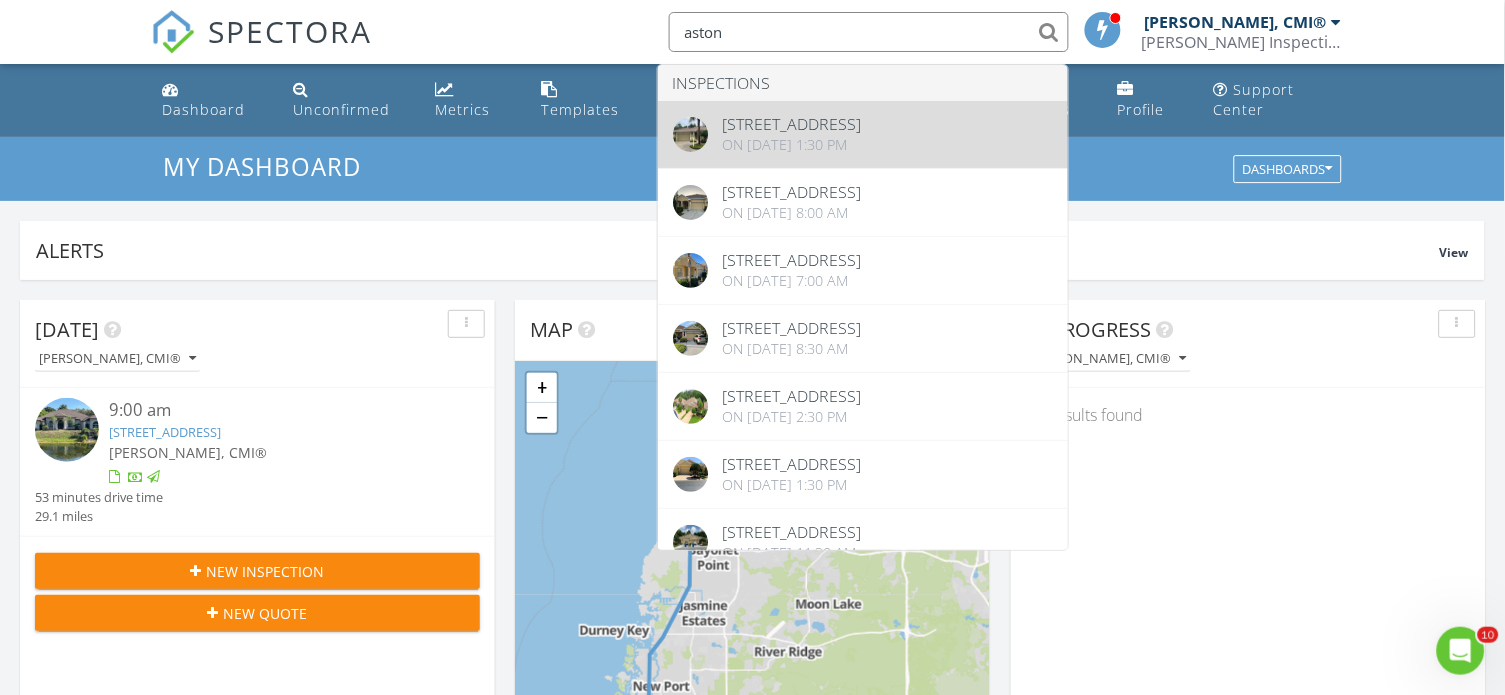 type on "aston" 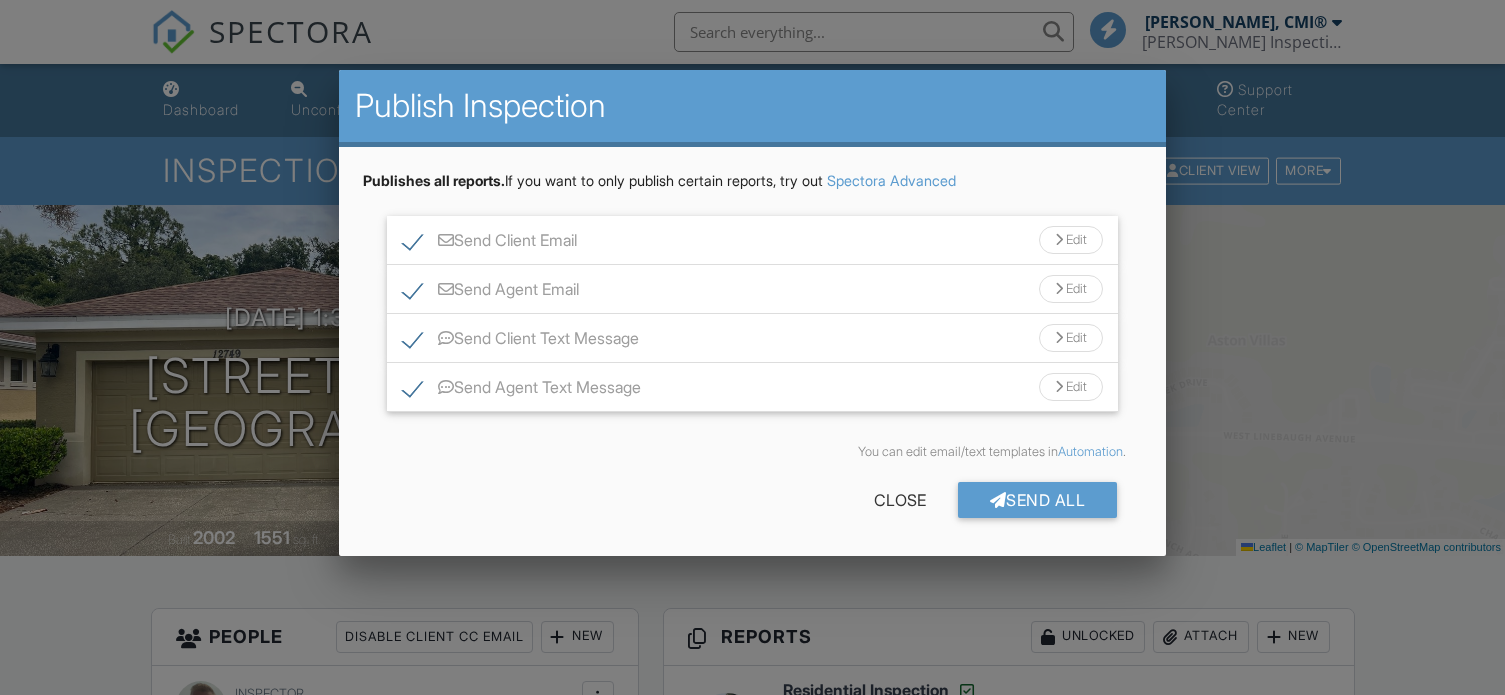scroll, scrollTop: 632, scrollLeft: 0, axis: vertical 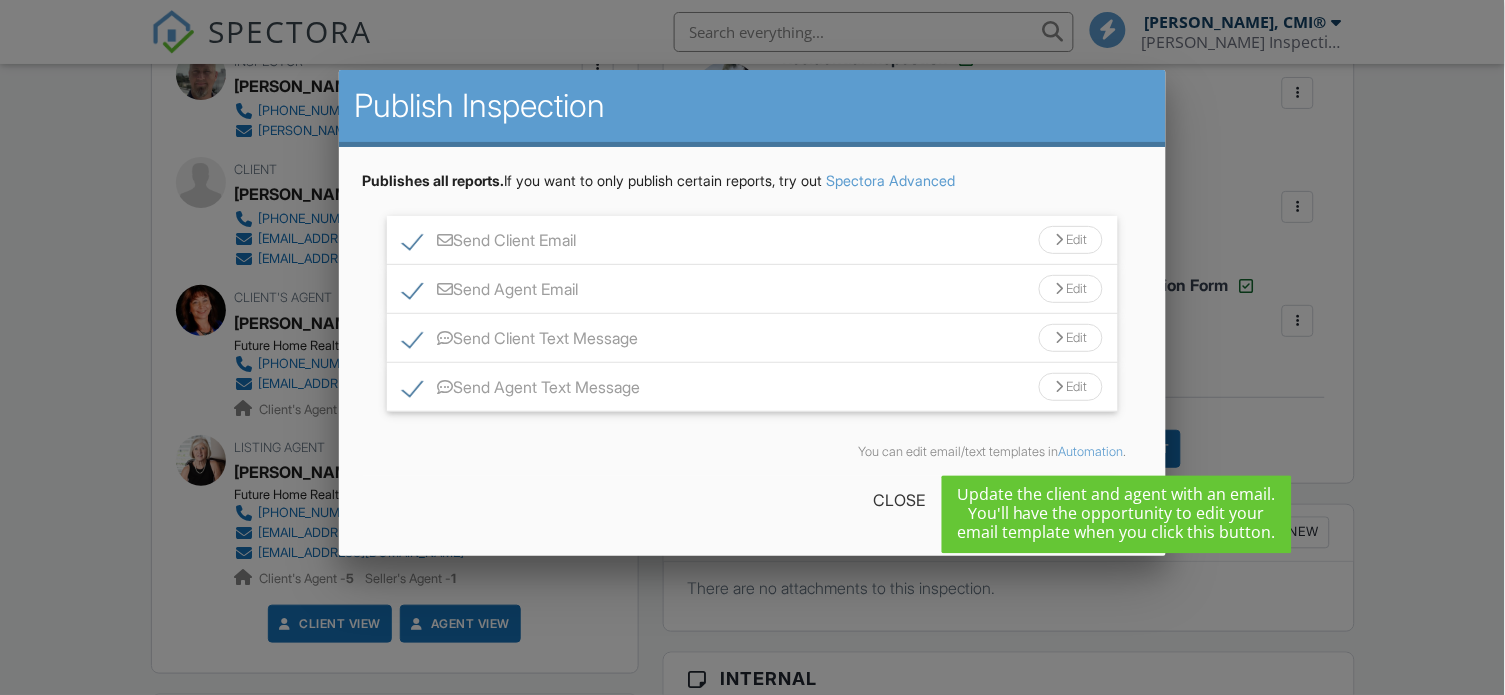 click on "Send All" at bounding box center (1038, 500) 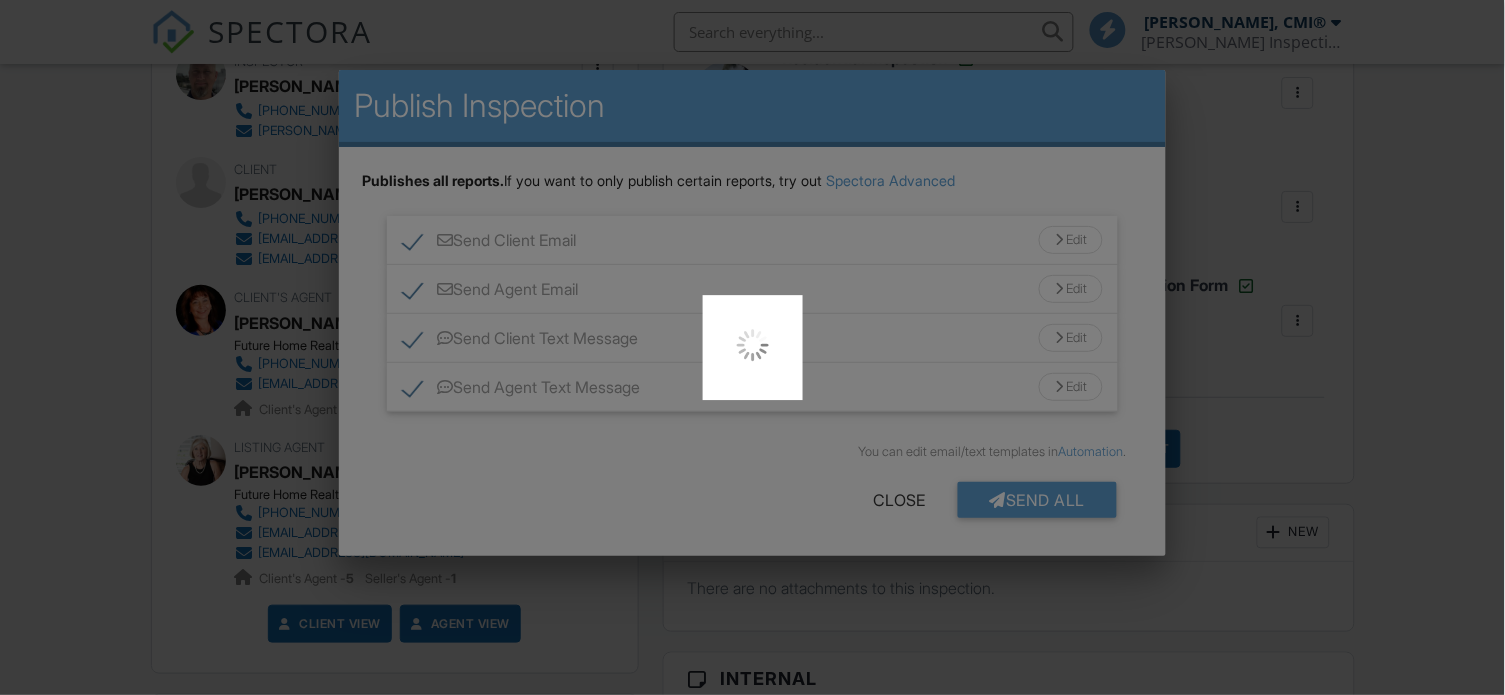 scroll, scrollTop: 632, scrollLeft: 0, axis: vertical 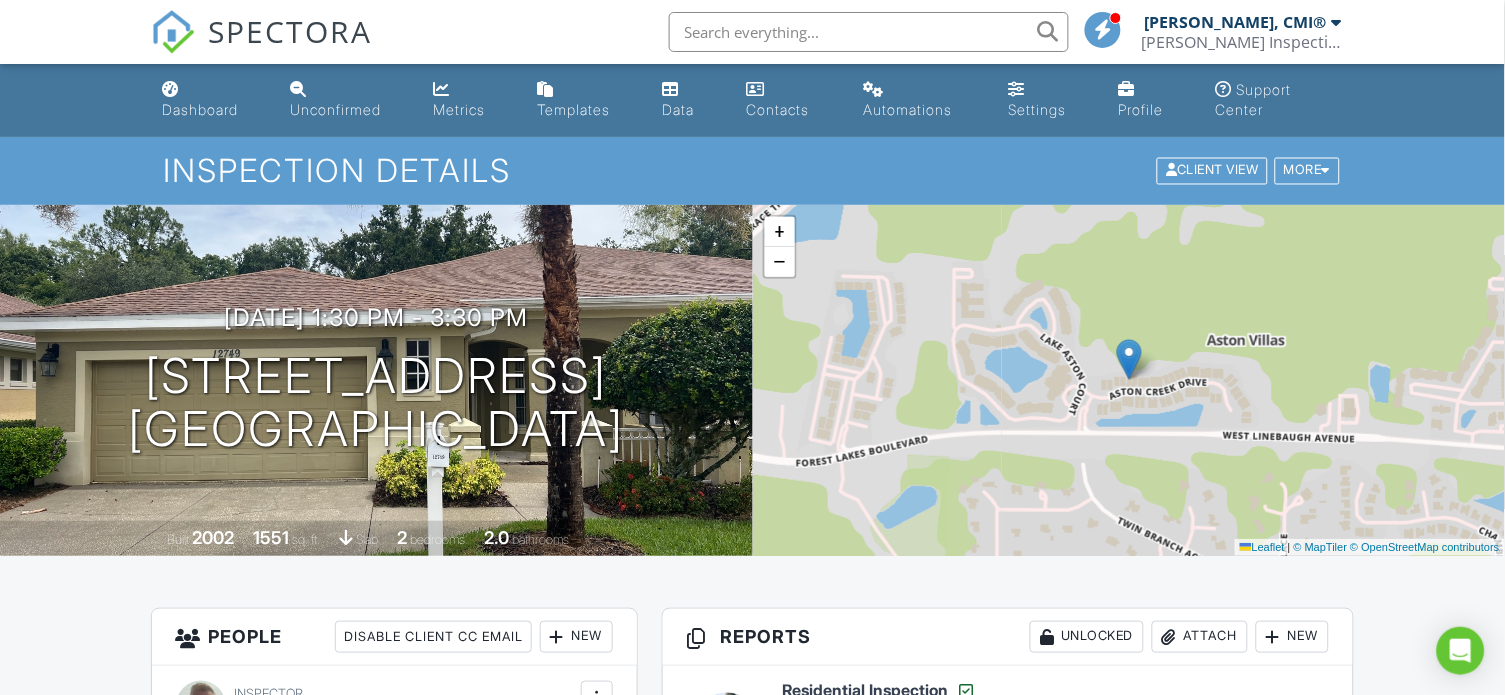 click on "Metrics" at bounding box center [459, 109] 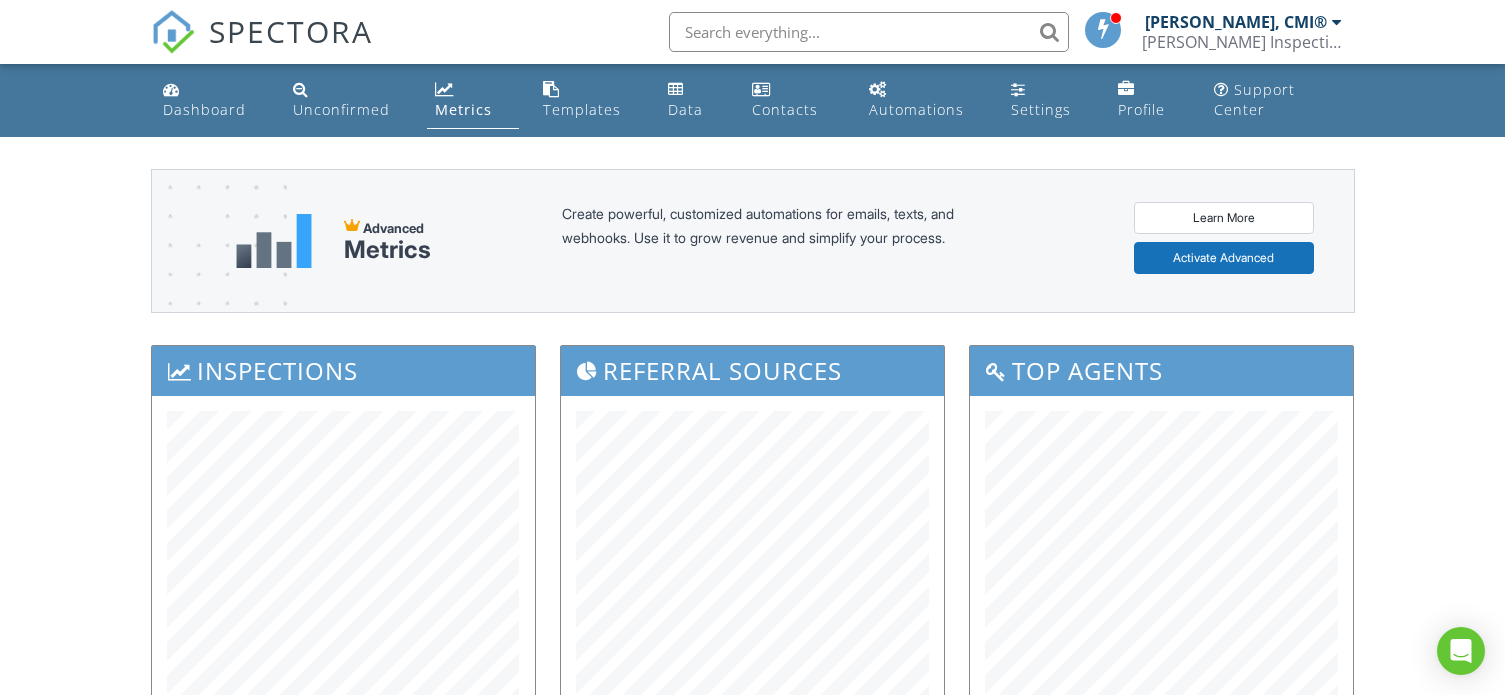 scroll, scrollTop: 0, scrollLeft: 0, axis: both 